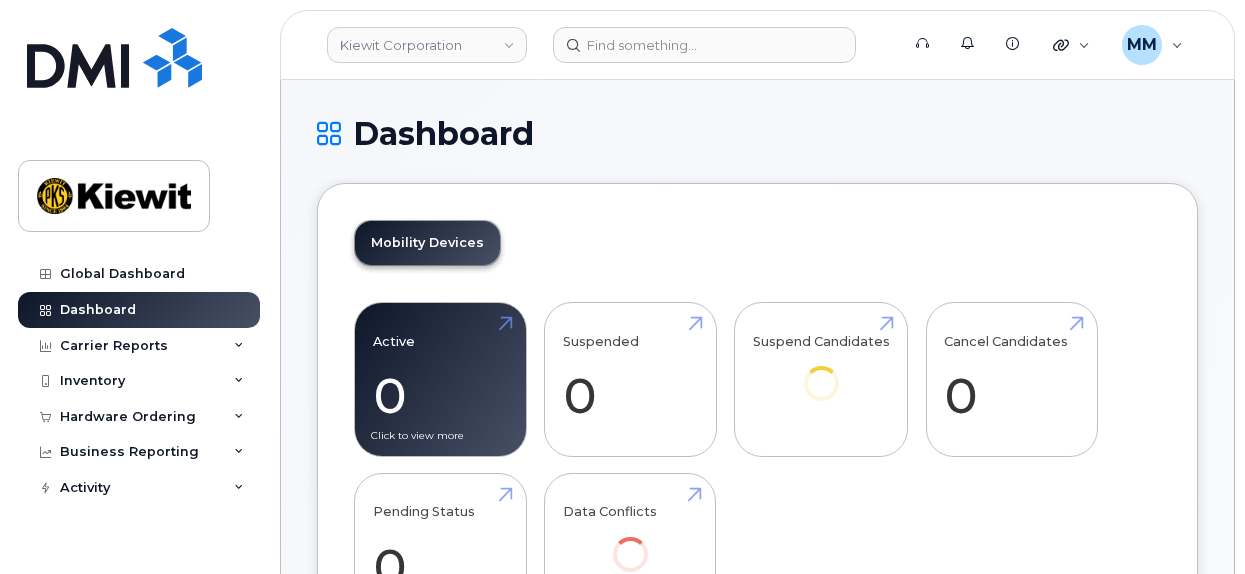 scroll, scrollTop: 0, scrollLeft: 0, axis: both 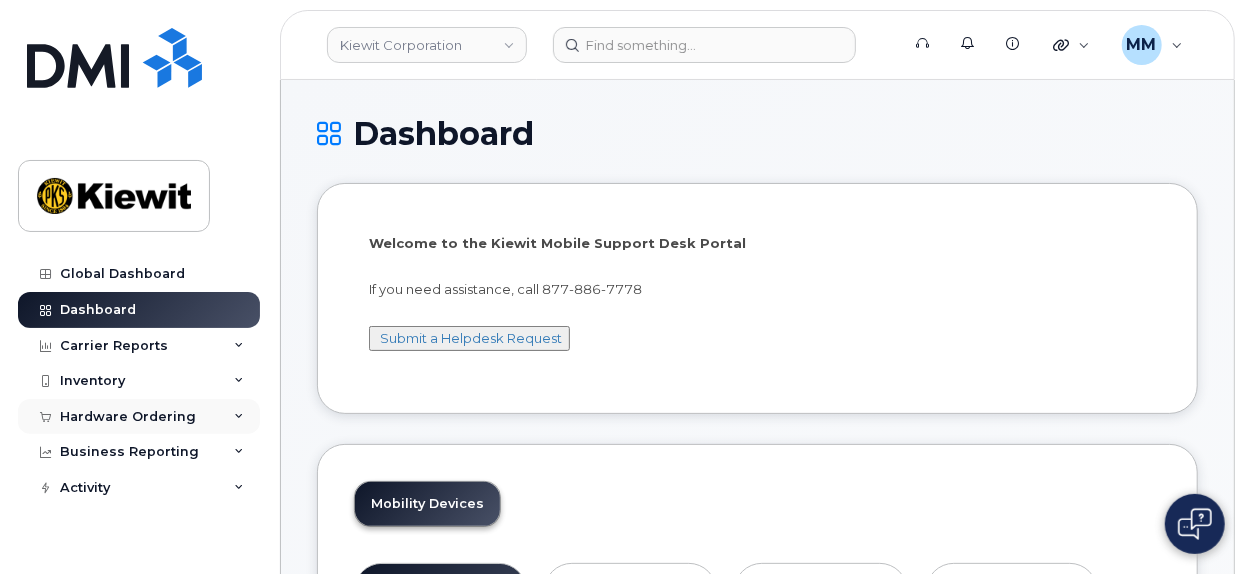 click on "Hardware Ordering" 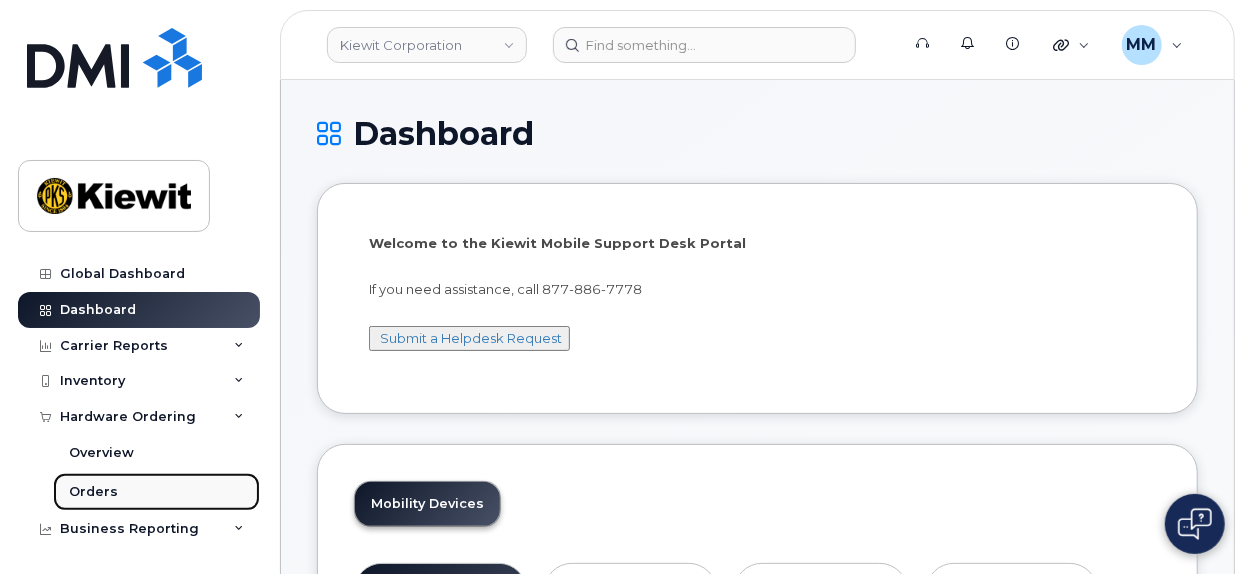 click on "Orders" 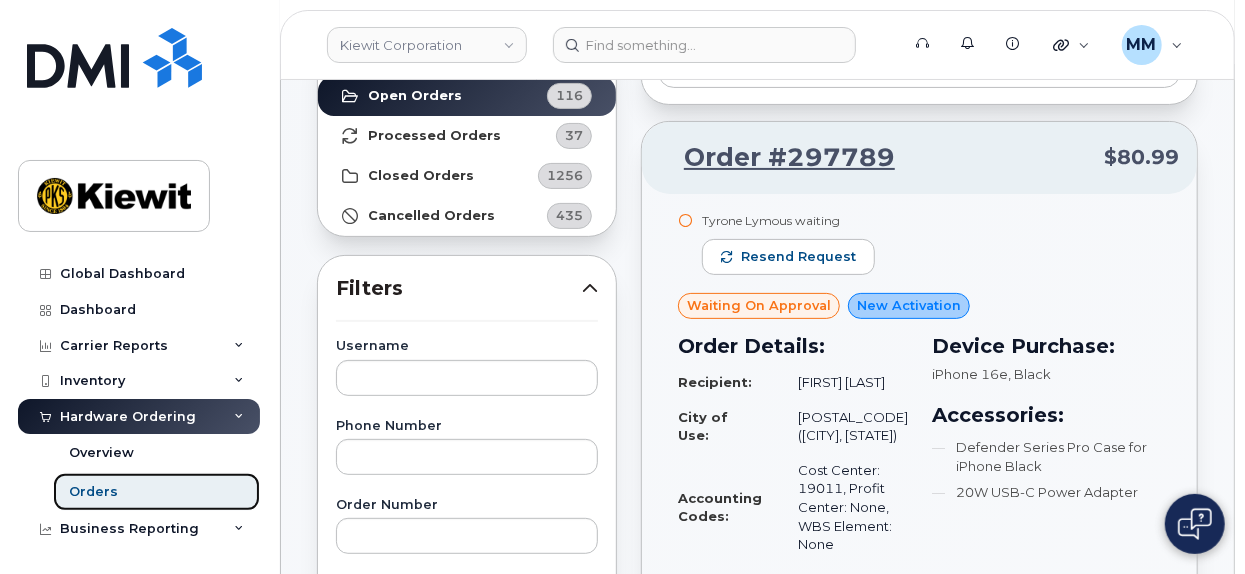 scroll, scrollTop: 200, scrollLeft: 0, axis: vertical 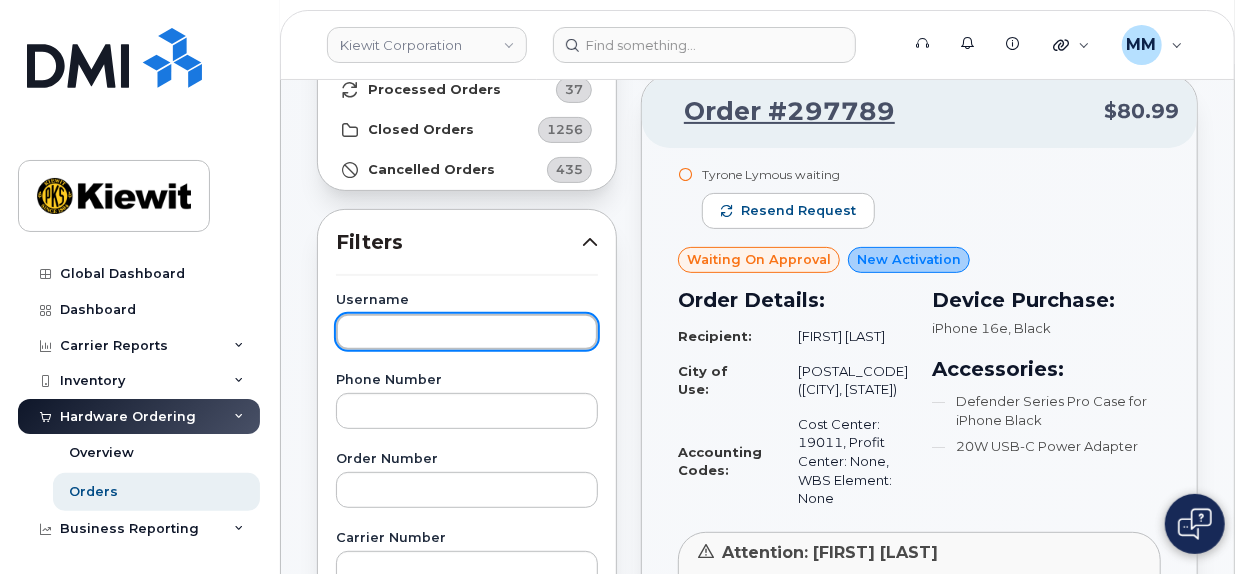 click 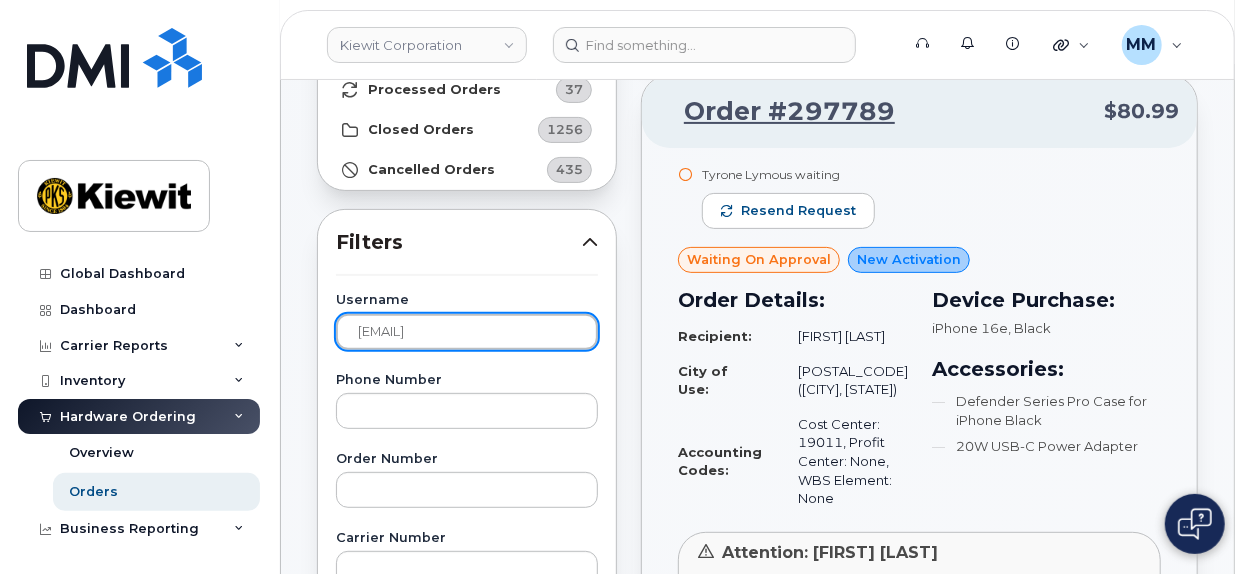 click on "[FIRST] [LAST]" 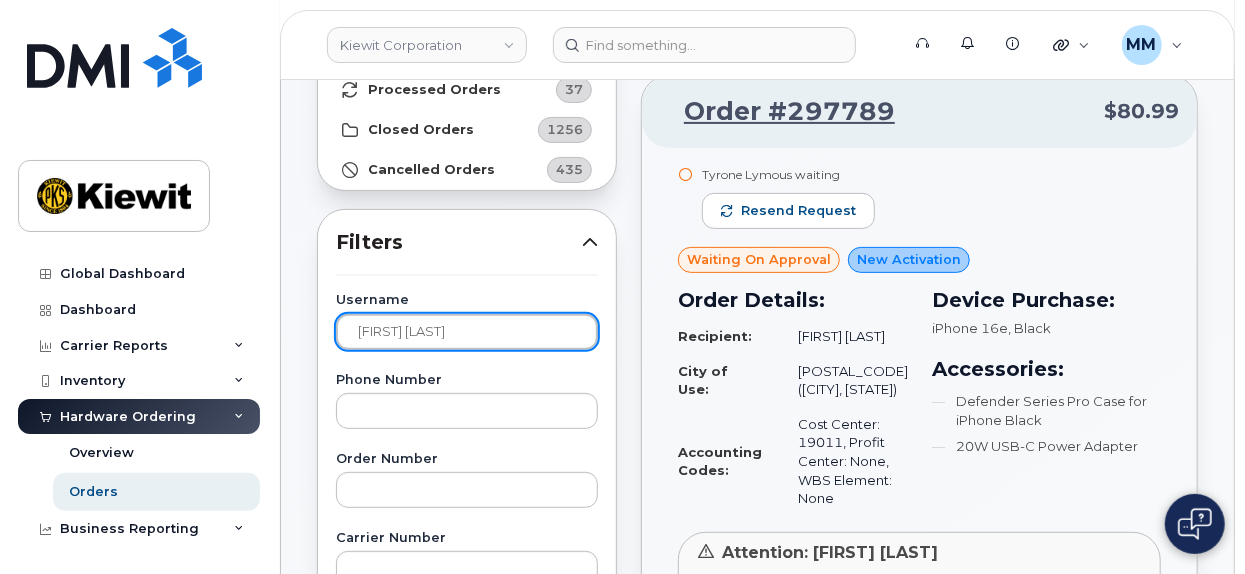 type on "[FIRST] [LAST]" 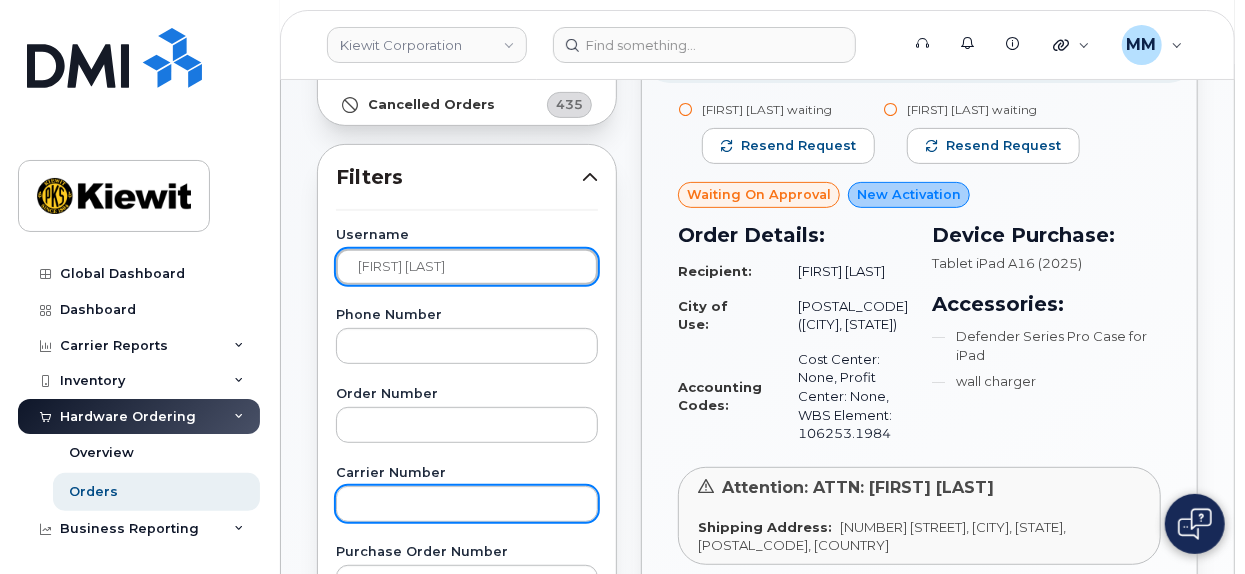 scroll, scrollTop: 200, scrollLeft: 0, axis: vertical 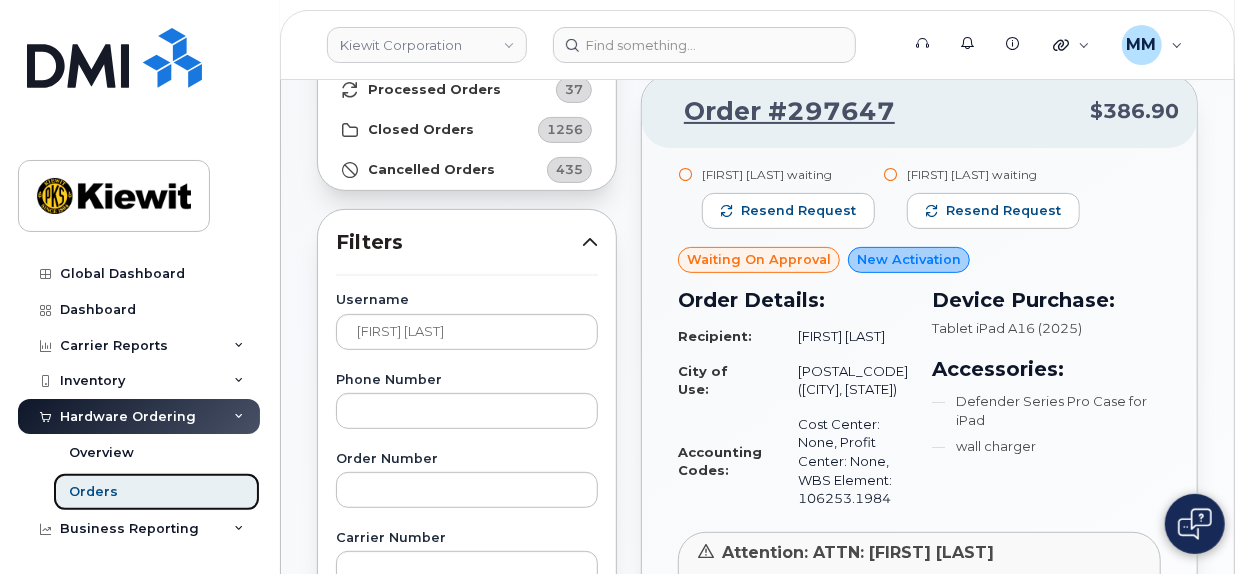 click on "Orders" 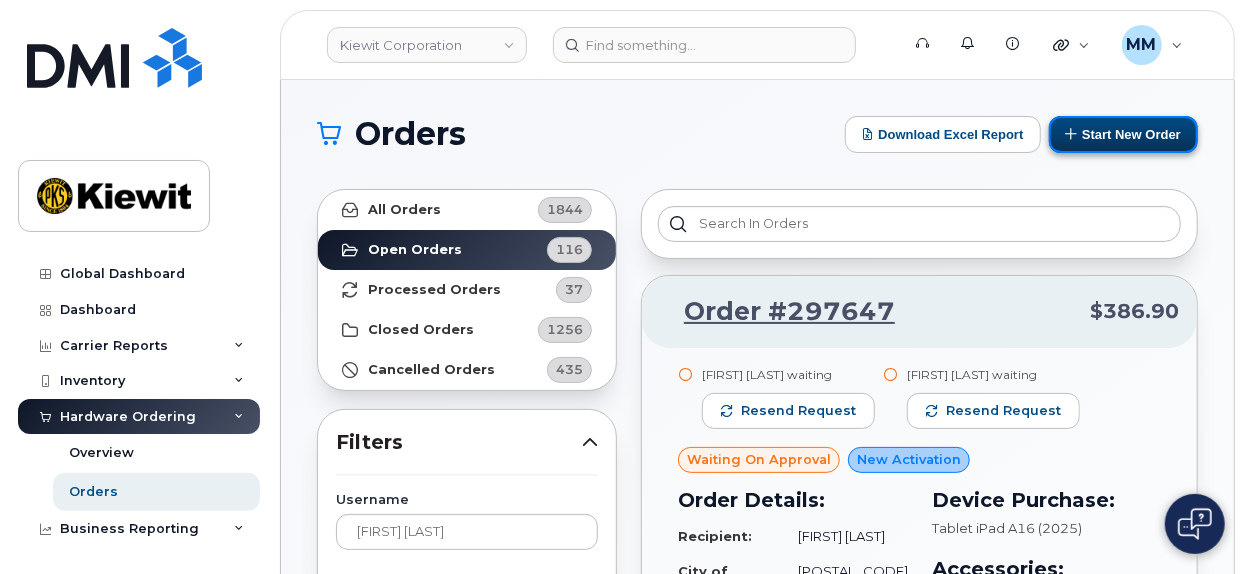 click on "Start New Order" 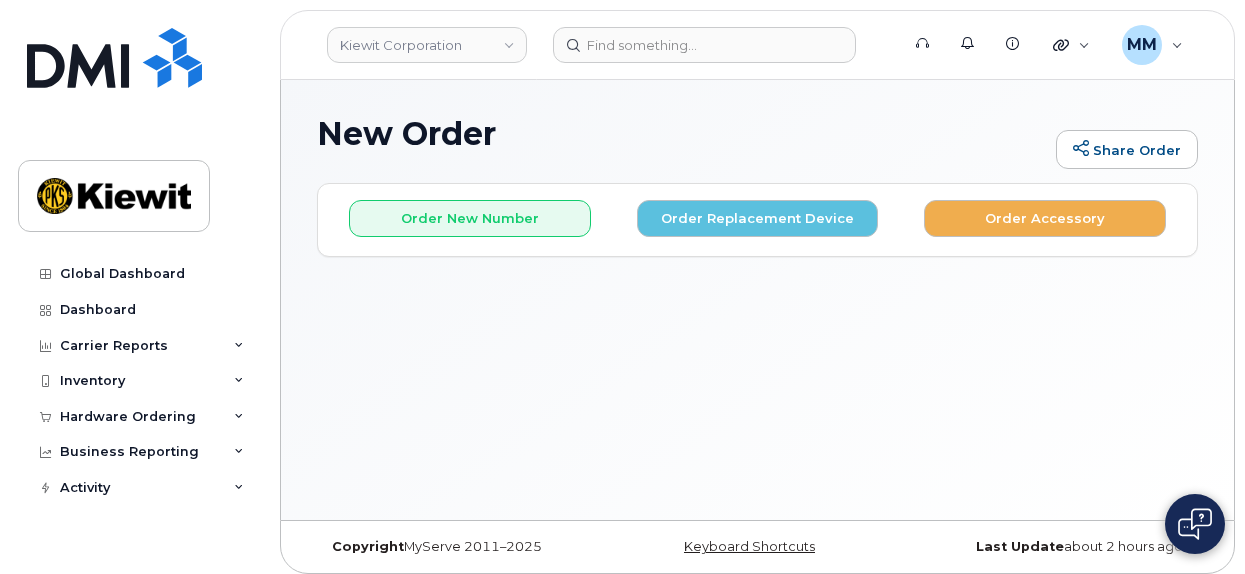 scroll, scrollTop: 0, scrollLeft: 0, axis: both 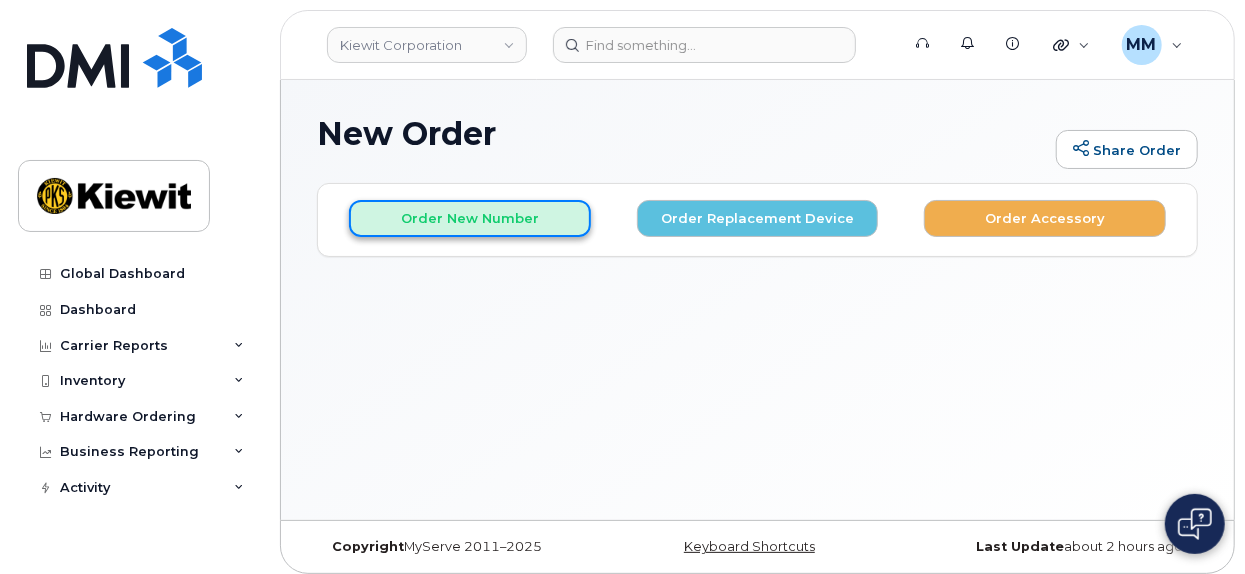 click on "Order New Number" 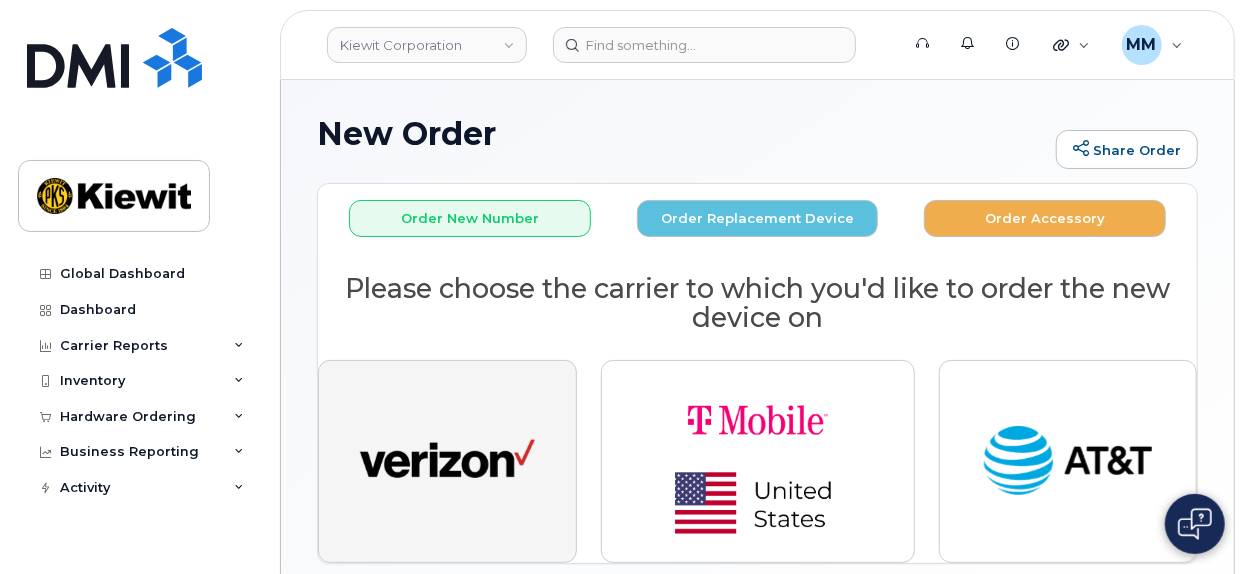 click 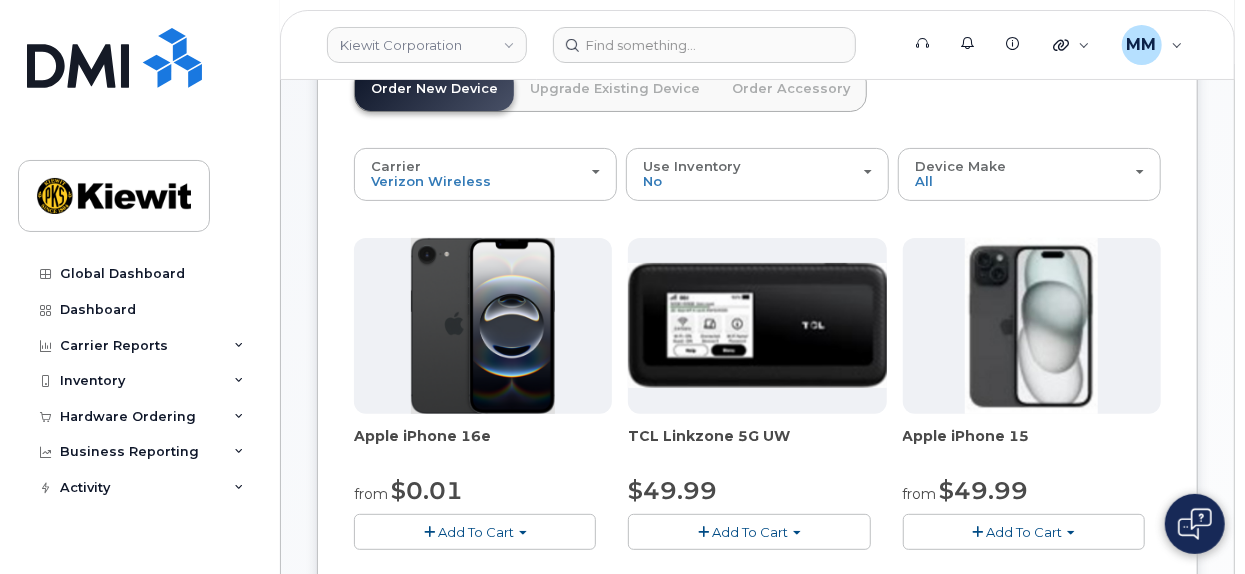 scroll, scrollTop: 200, scrollLeft: 0, axis: vertical 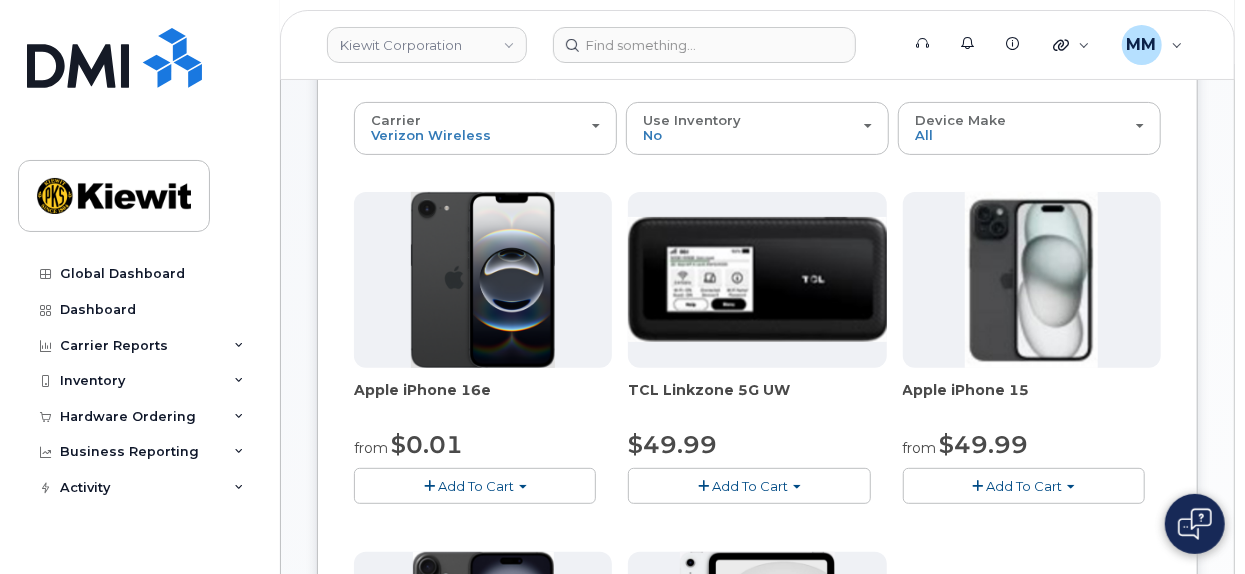 click on "Add To Cart" 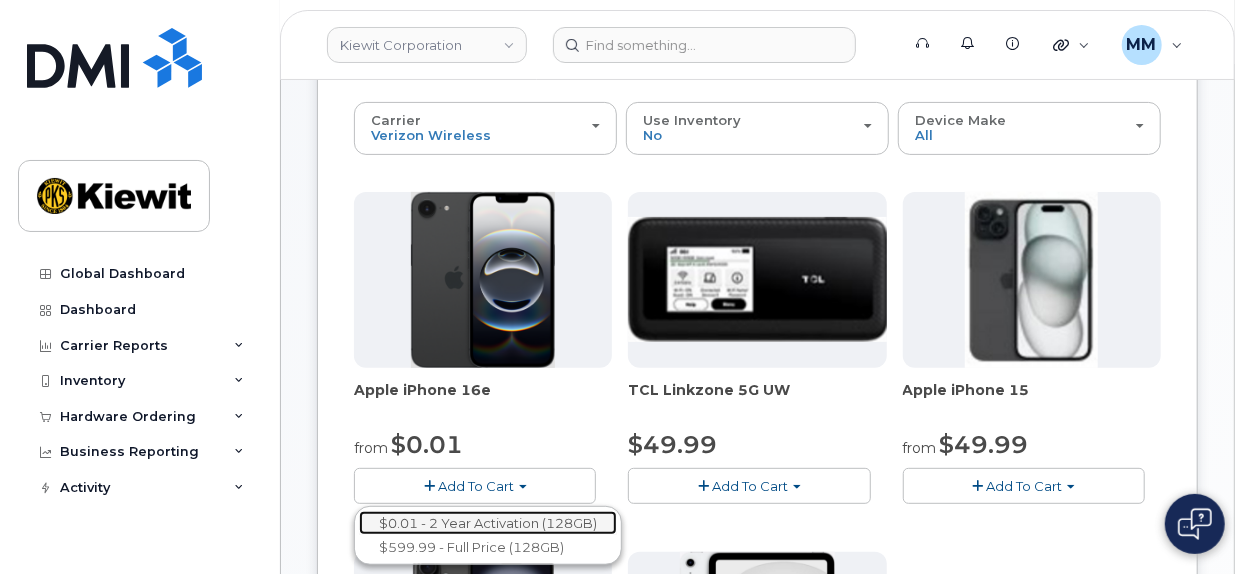click on "$0.01 - 2 Year Activation (128GB)" 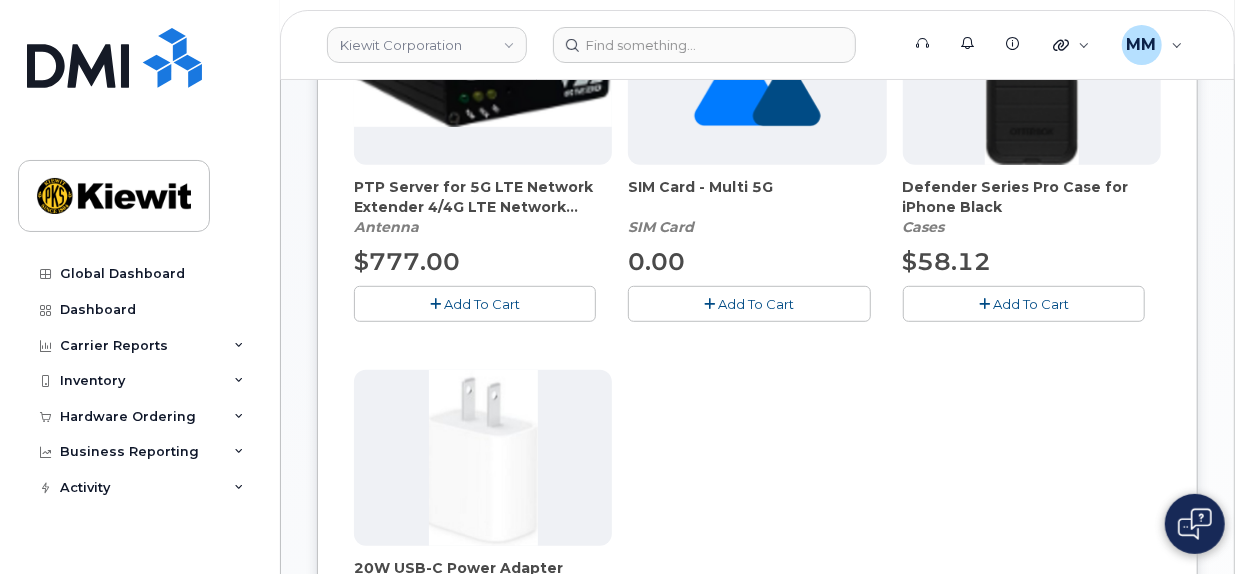 scroll, scrollTop: 500, scrollLeft: 0, axis: vertical 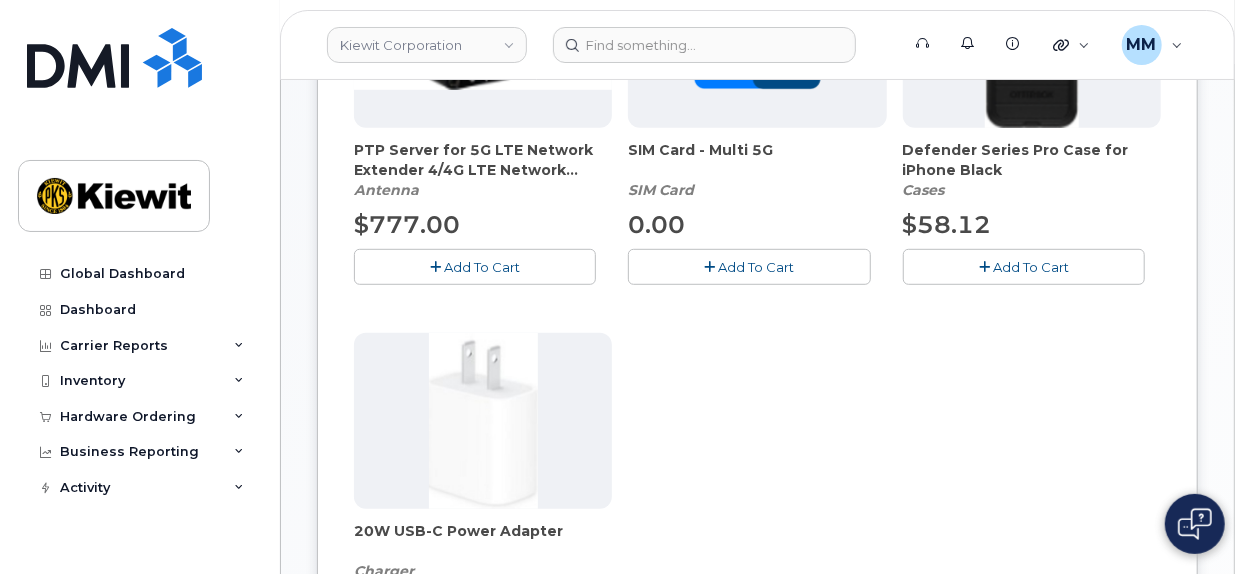 drag, startPoint x: 1015, startPoint y: 272, endPoint x: 1007, endPoint y: 291, distance: 20.615528 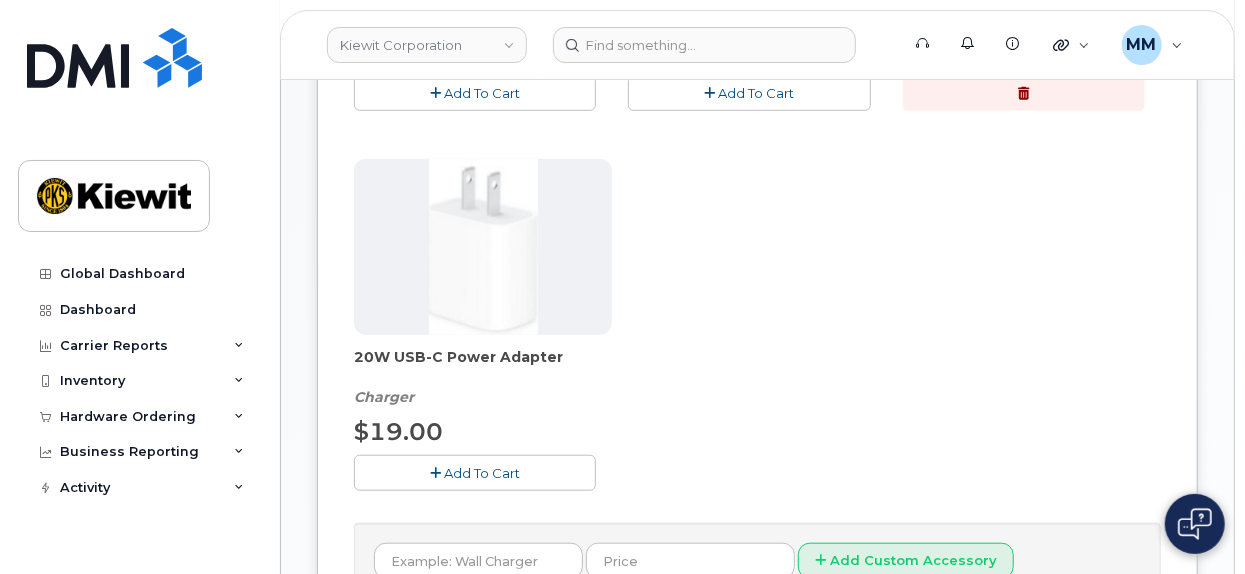 scroll, scrollTop: 700, scrollLeft: 0, axis: vertical 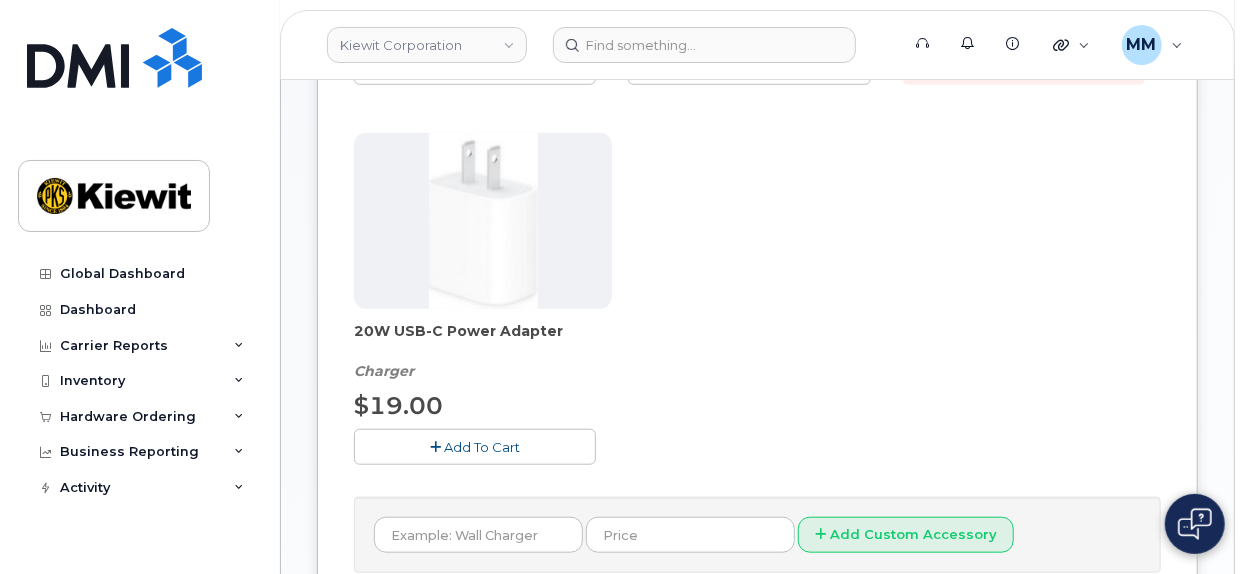 click on "Add To Cart" 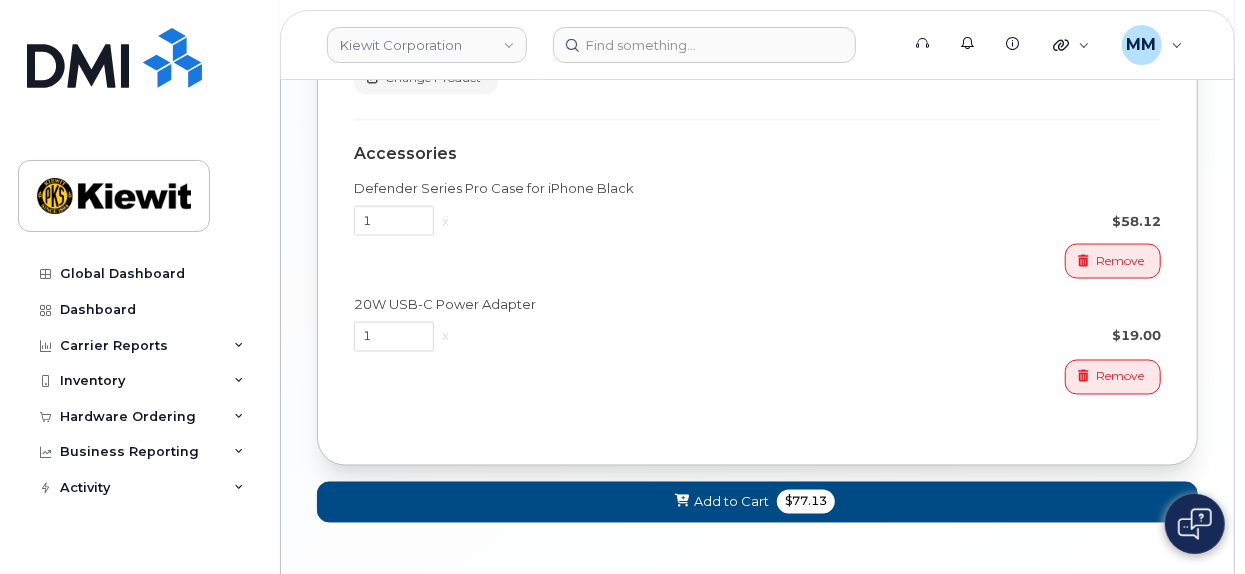 scroll, scrollTop: 1600, scrollLeft: 0, axis: vertical 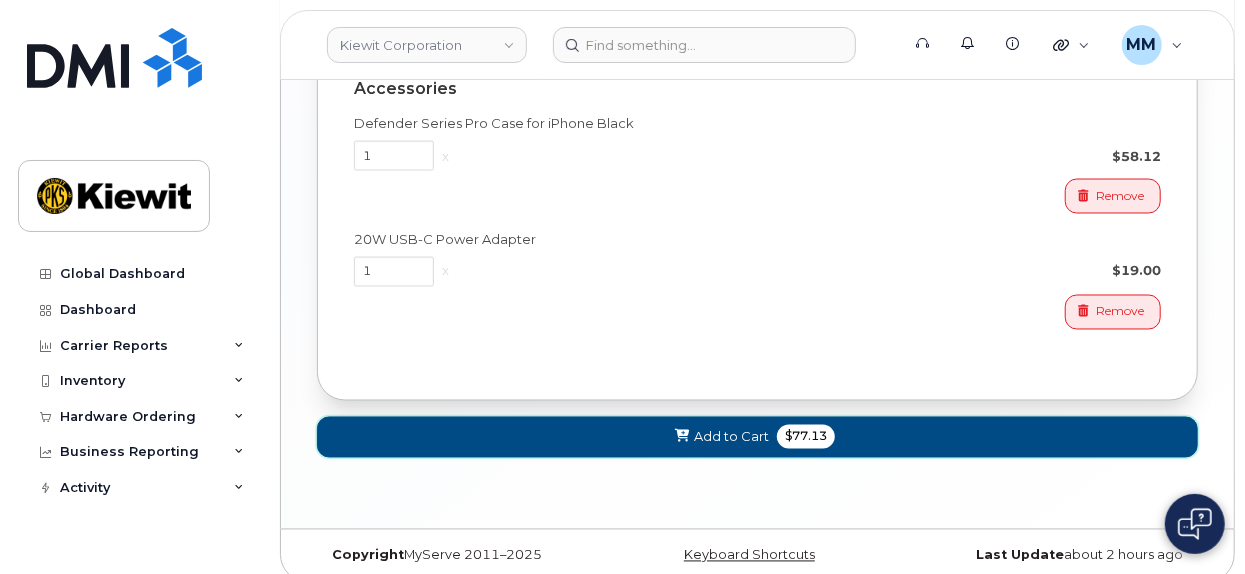 click on "Add to Cart" 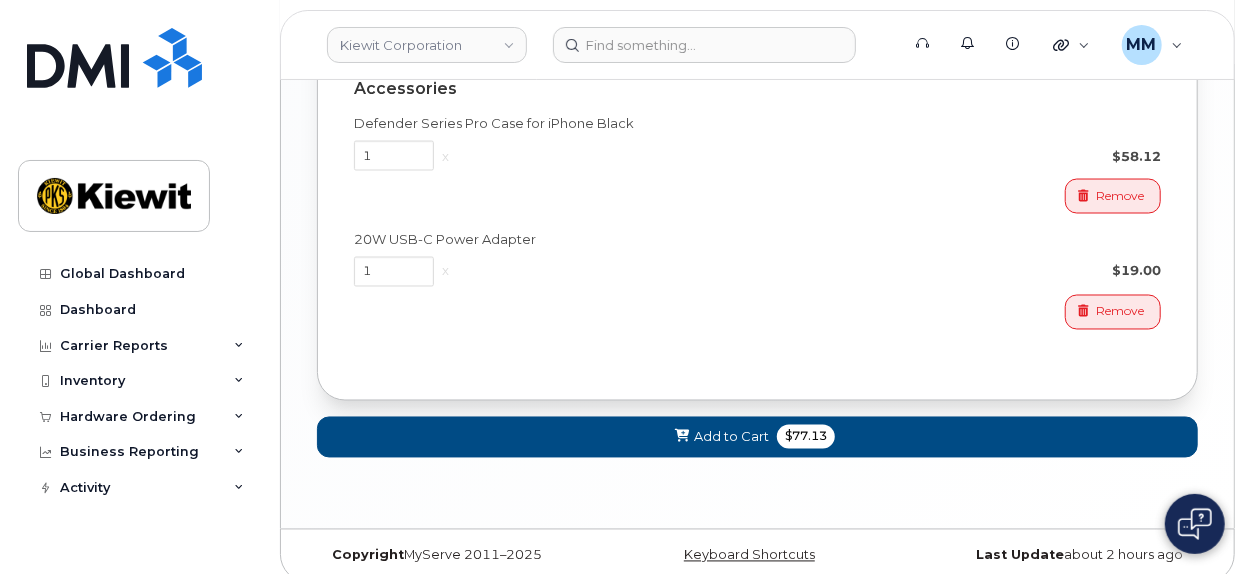 scroll, scrollTop: 836, scrollLeft: 0, axis: vertical 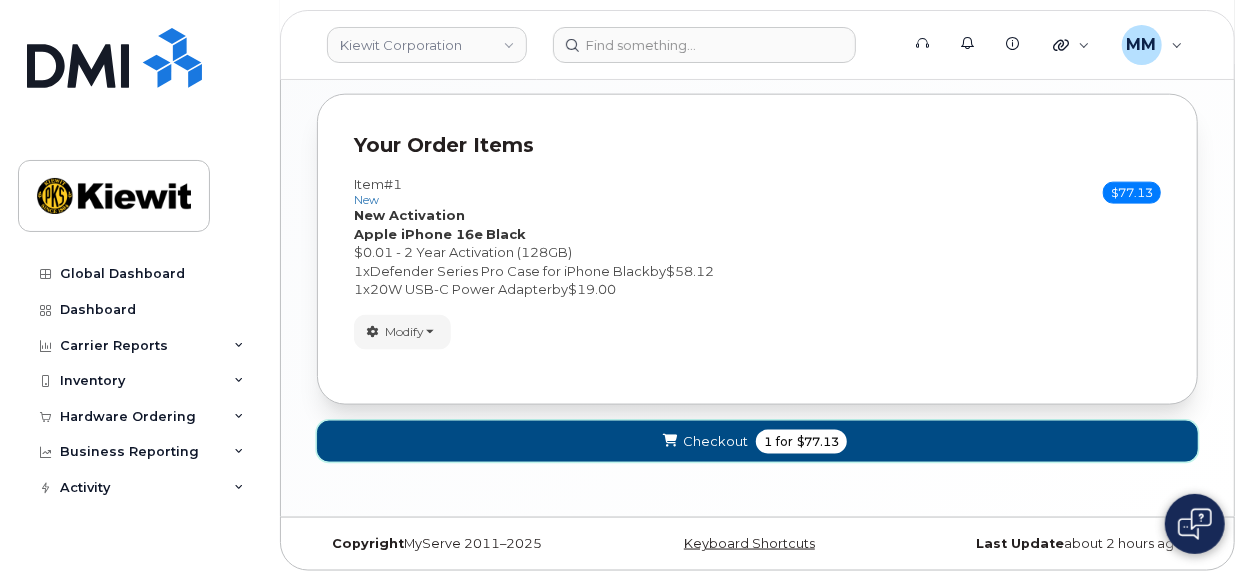 click on "Checkout
1
for
$77.13" 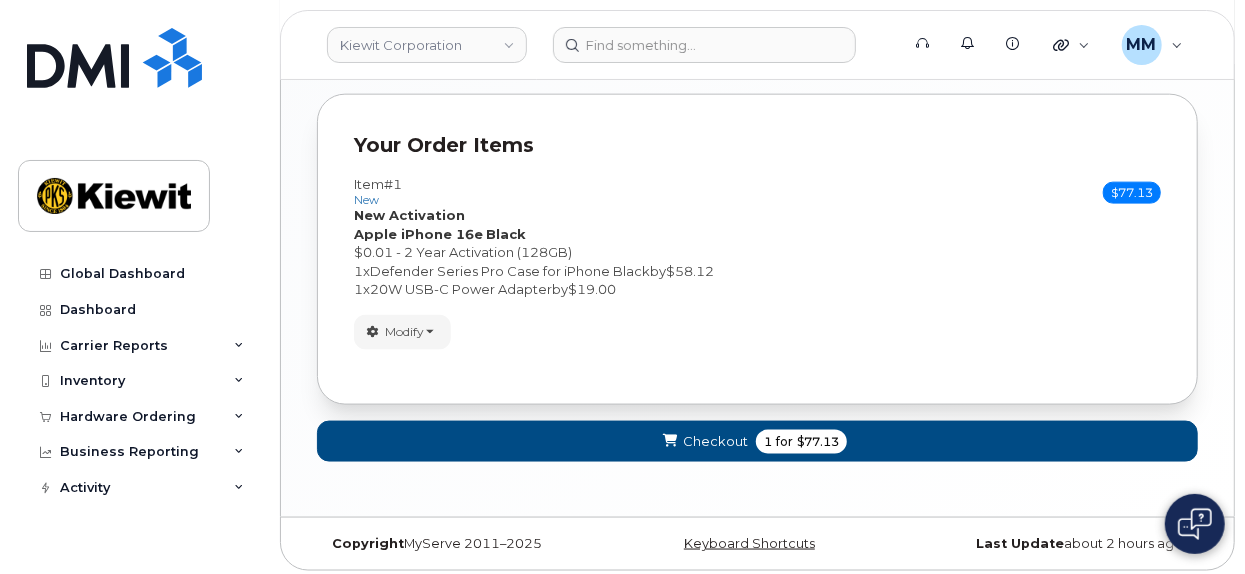 scroll, scrollTop: 9, scrollLeft: 0, axis: vertical 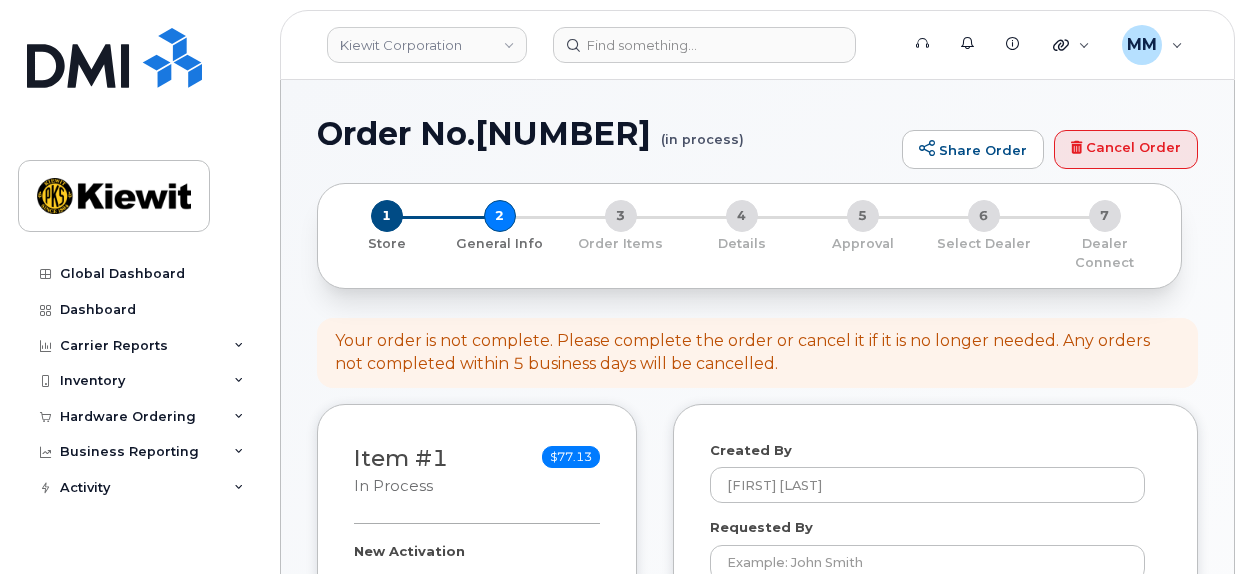 select 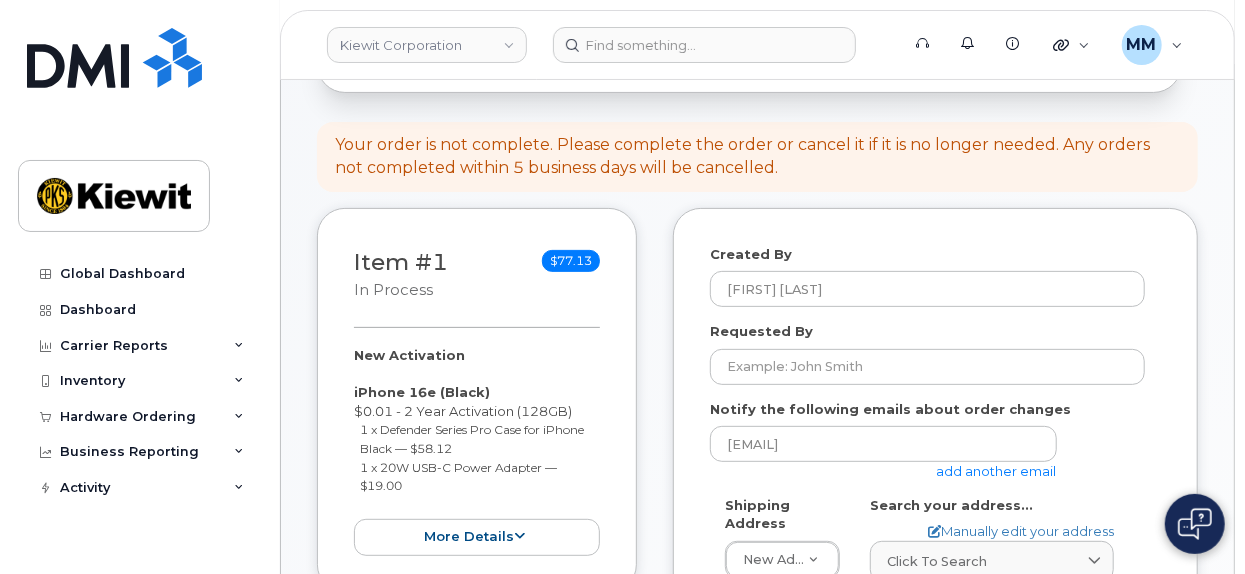 scroll, scrollTop: 200, scrollLeft: 0, axis: vertical 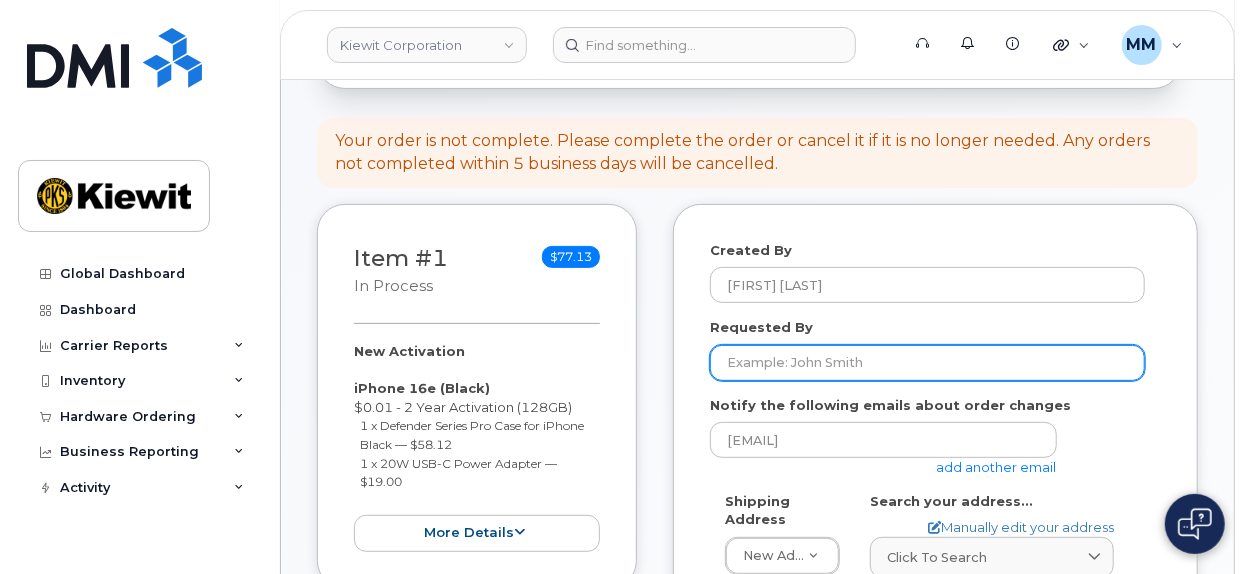 click on "Requested By" 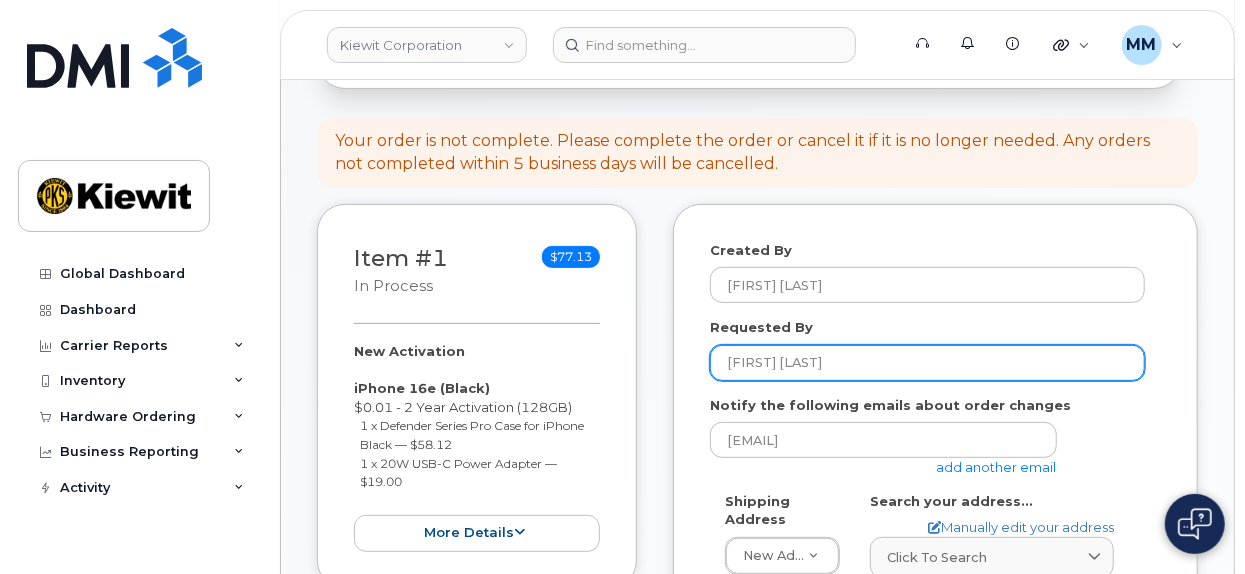 drag, startPoint x: 762, startPoint y: 345, endPoint x: 769, endPoint y: 361, distance: 17.464249 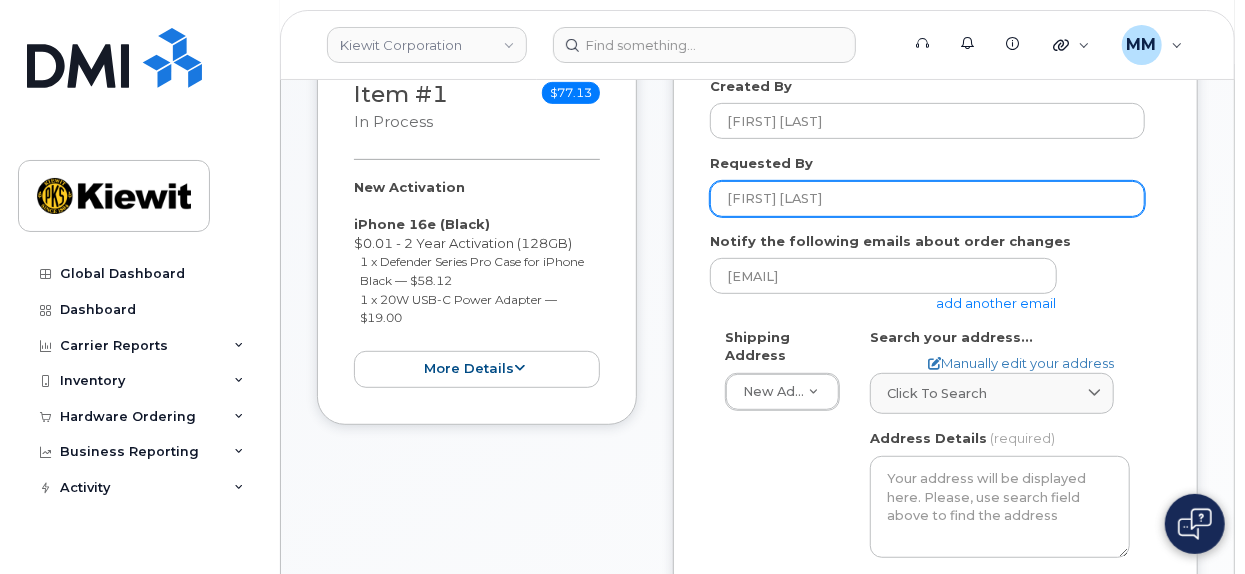 scroll, scrollTop: 400, scrollLeft: 0, axis: vertical 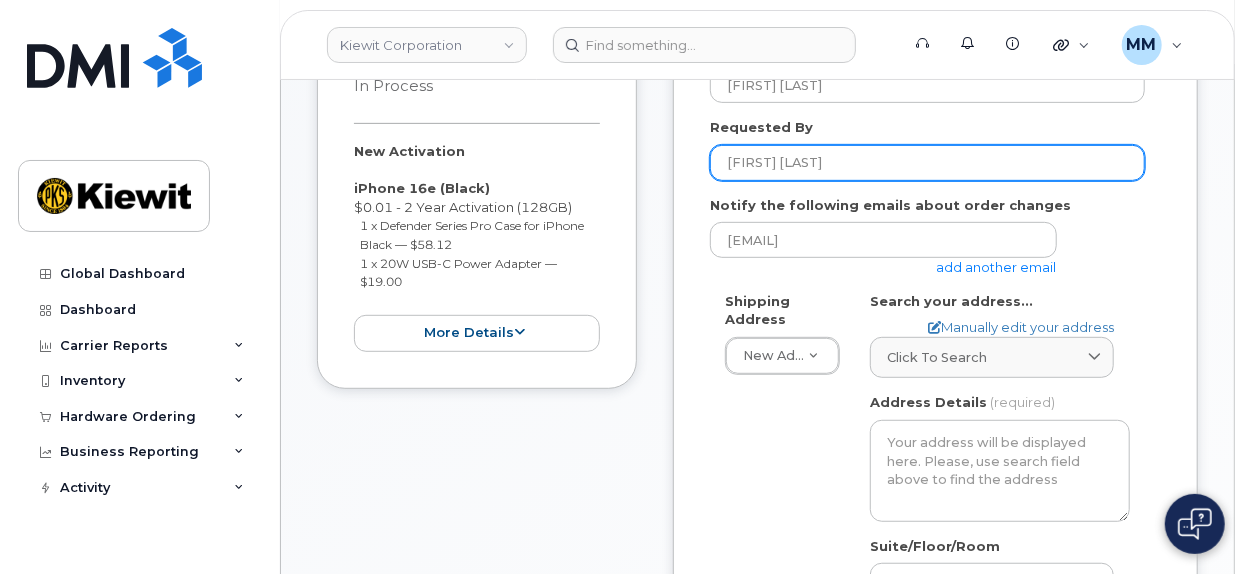 type on "[FIRST] [LAST]" 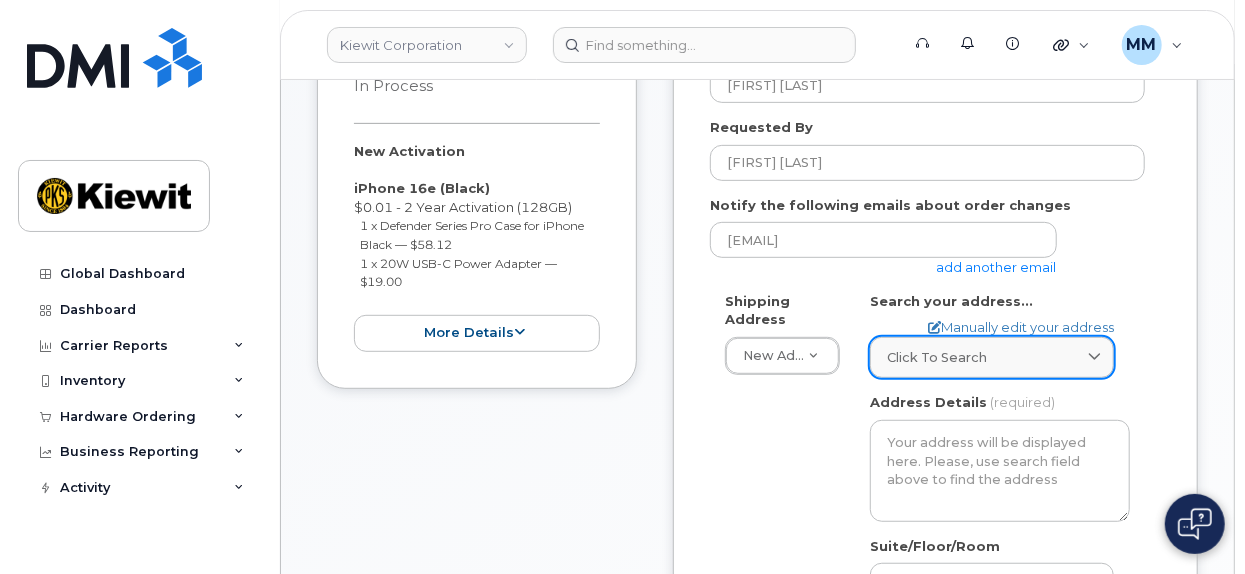 click on "Click to search" 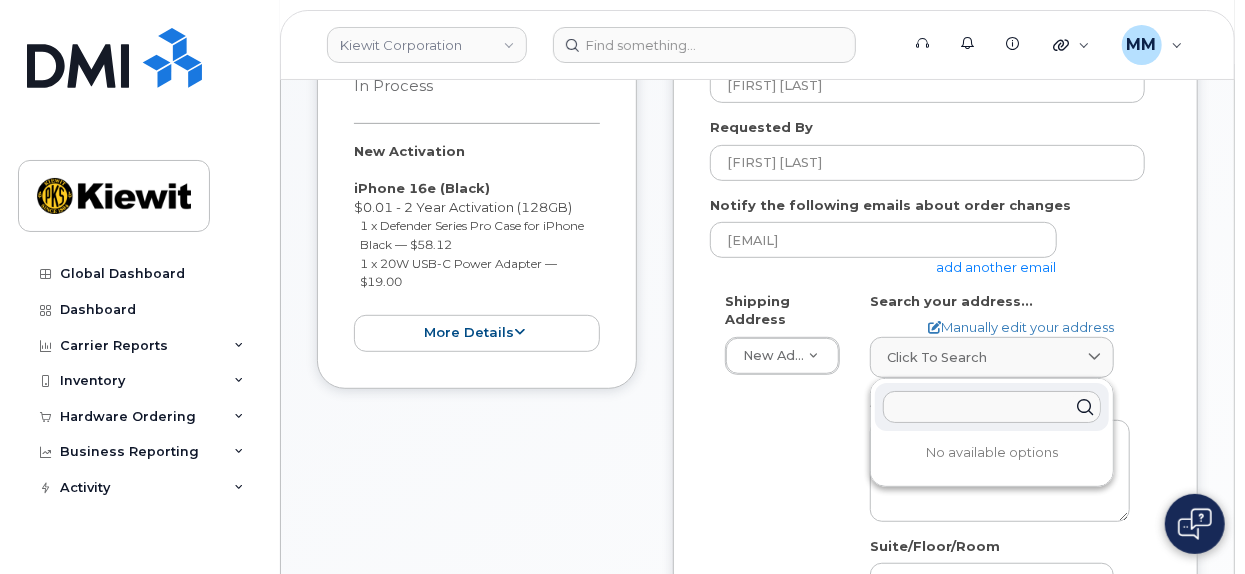 click 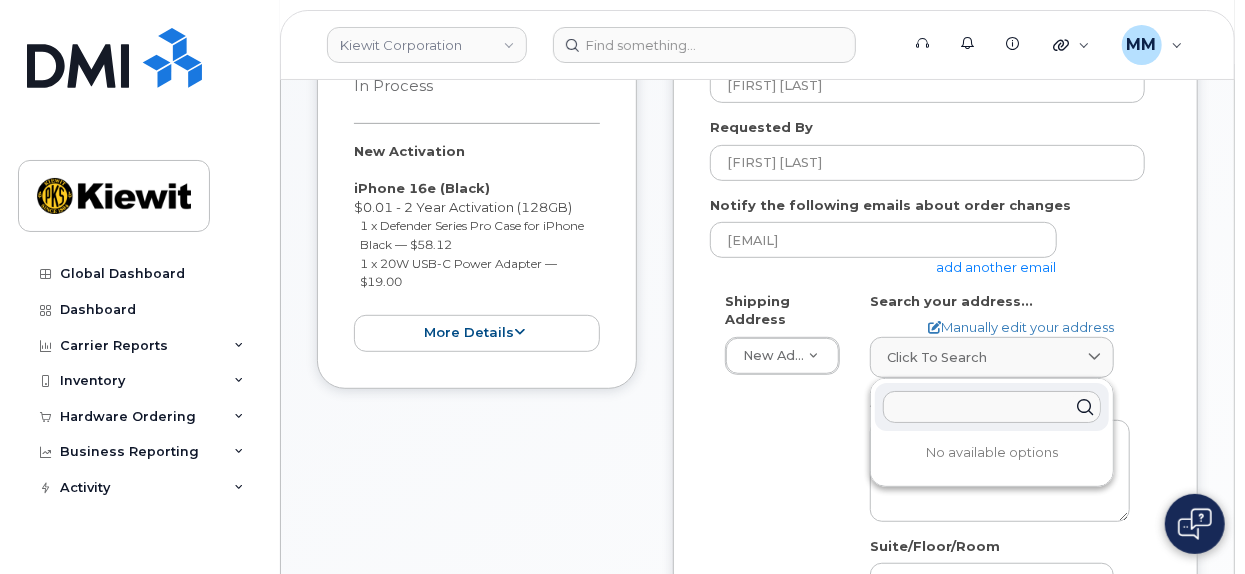 paste on "11501 42nd street, Plattsmouth NE, 68048" 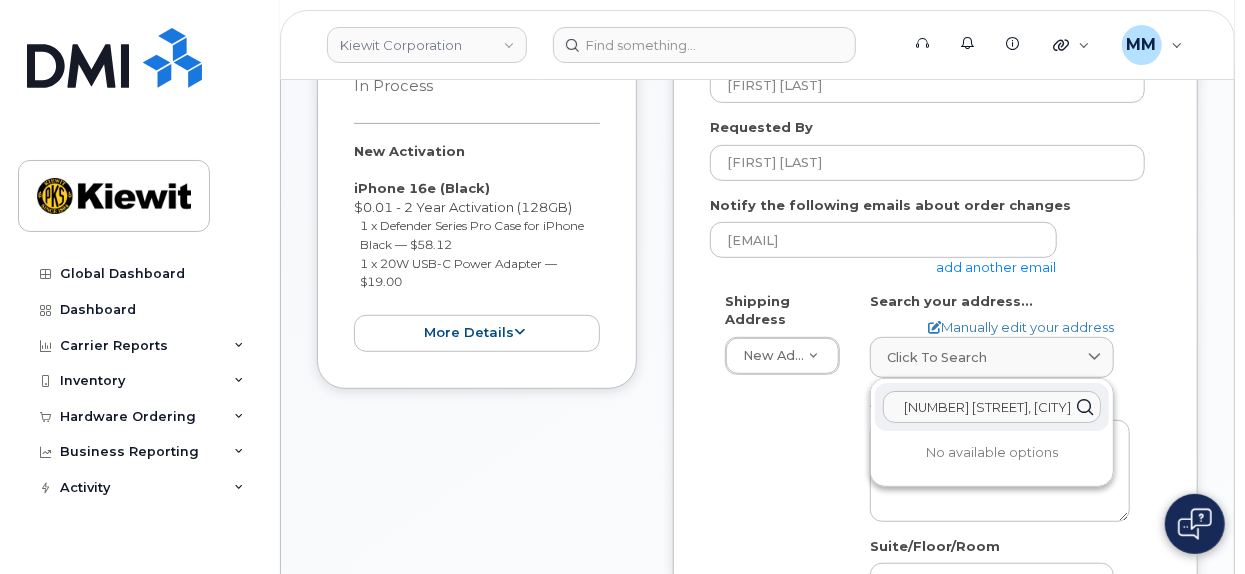 scroll, scrollTop: 0, scrollLeft: 105, axis: horizontal 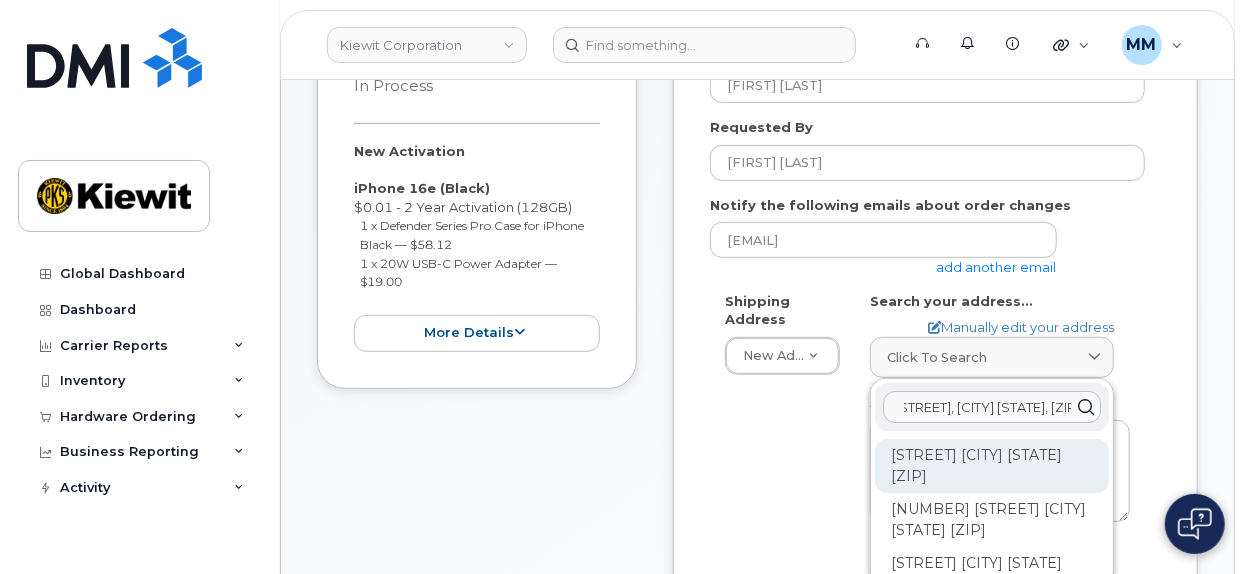 type on "11501 42nd street, Plattsmouth NE, 68048" 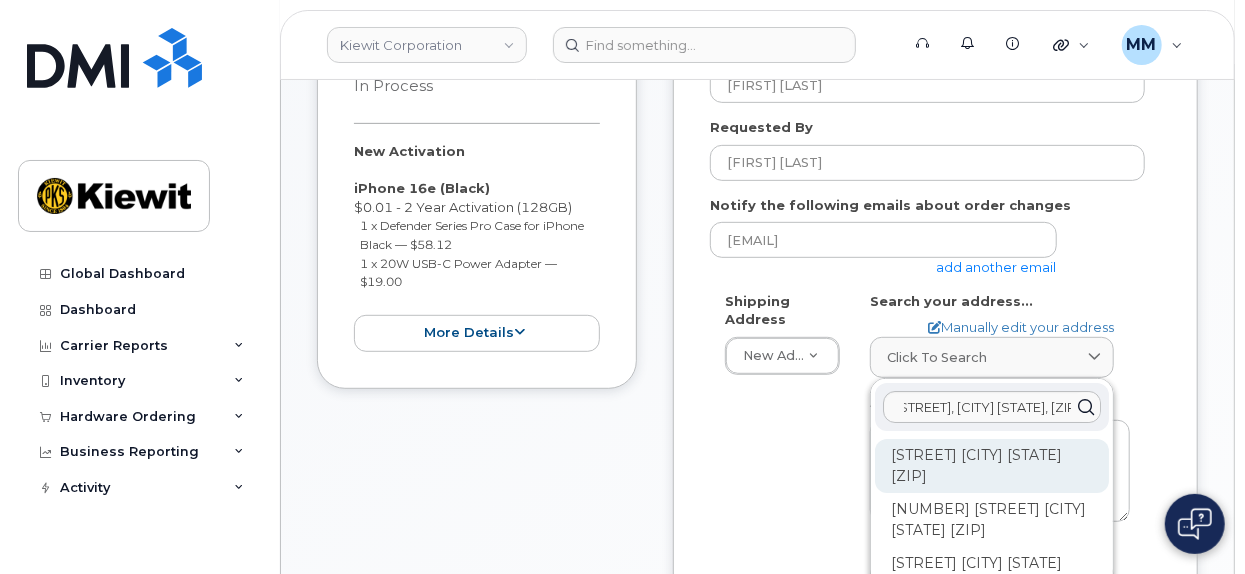 scroll, scrollTop: 0, scrollLeft: 0, axis: both 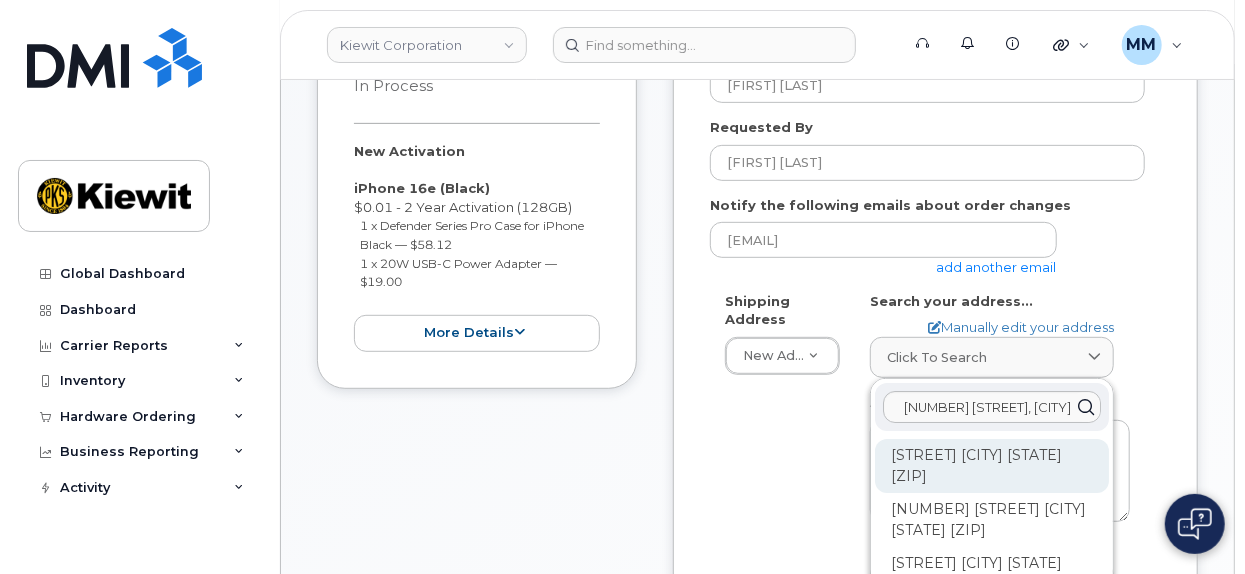 click on "42nd St Plattsmouth NE 68048" 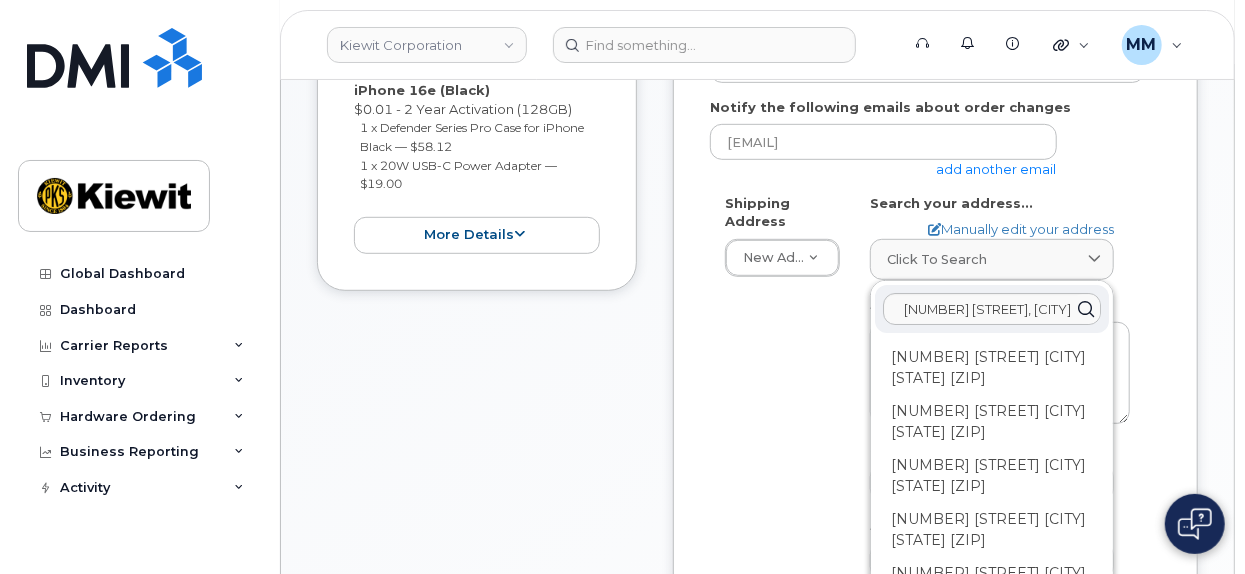 scroll, scrollTop: 500, scrollLeft: 0, axis: vertical 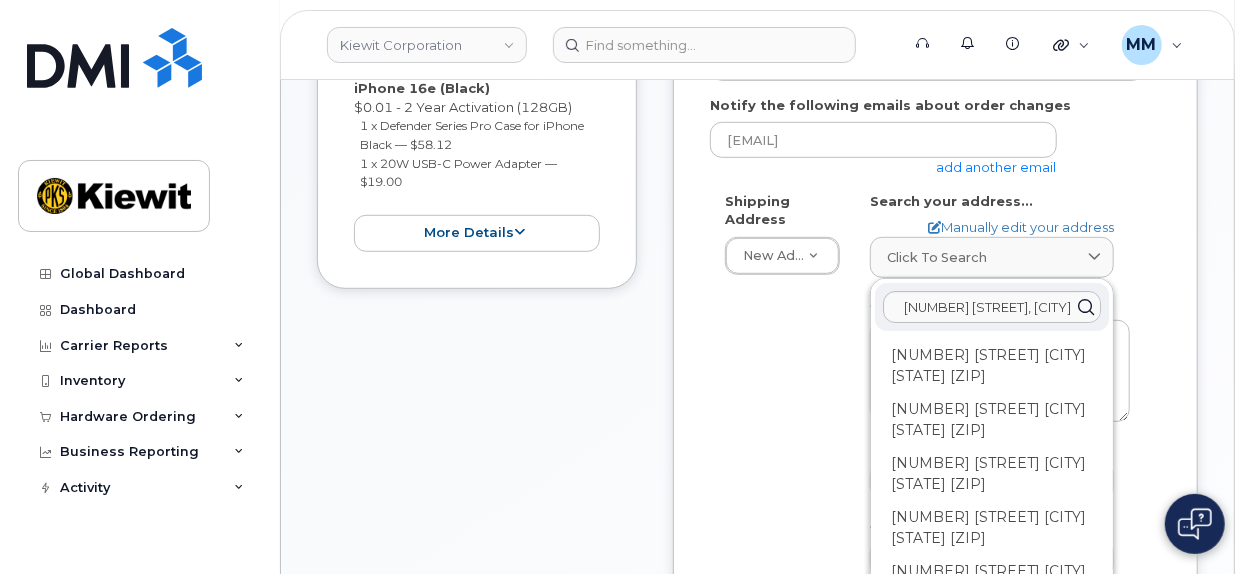 click on "Shipping Address
New Address                                     New Address
AB
Search your address...
Manually edit your address
Click to search 11501 42nd street, Plattsmouth NE, 68048 11120 42nd St Plattsmouth NE 68048-8216 11232 42nd St Plattsmouth NE 68048-8204 11619 42nd St Plattsmouth NE 68048-8227 12608 42nd St Plattsmouth NE 68048-7852 12615 42nd St Plattsmouth NE 68048-7853 13006 42nd St Plattsmouth NE 68048-7860 13200 42nd St Plattsmouth NE 68048-7801 13918 42nd St Plattsmouth NE 68048-9048 13988 42nd St Plattsmouth NE 68048-9048 14566 42nd St Plattsmouth NE 68048-9060 14598 42nd St Plattsmouth NE 68048-9060 14630 42nd St Plattsmouth NE 68048-9005 14662 42nd St Plattsmouth NE 68048-9005 14700 42nd St Plattsmouth NE 68048-9004 15006 42nd St Plattsmouth NE 68048-9070 15117 42nd St Plattsmouth NE 68048-9073
Address Line
(required)
Lookup your address
State
(required)
Alabama
Alaska
American Samoa
Arizona
Arkansas" 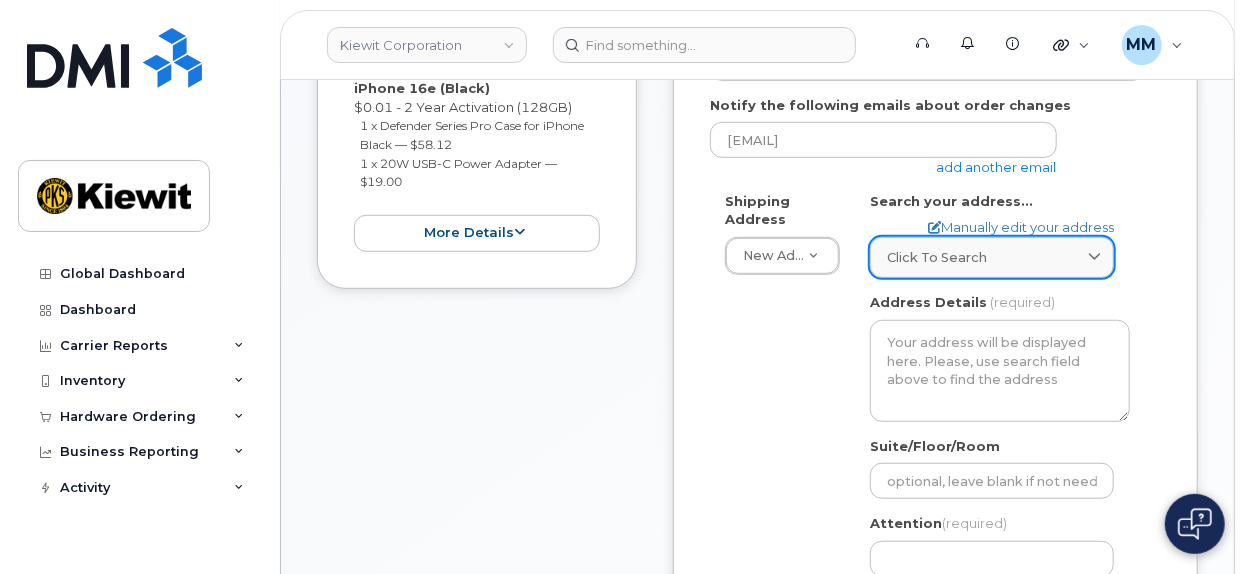 click on "Click to search" 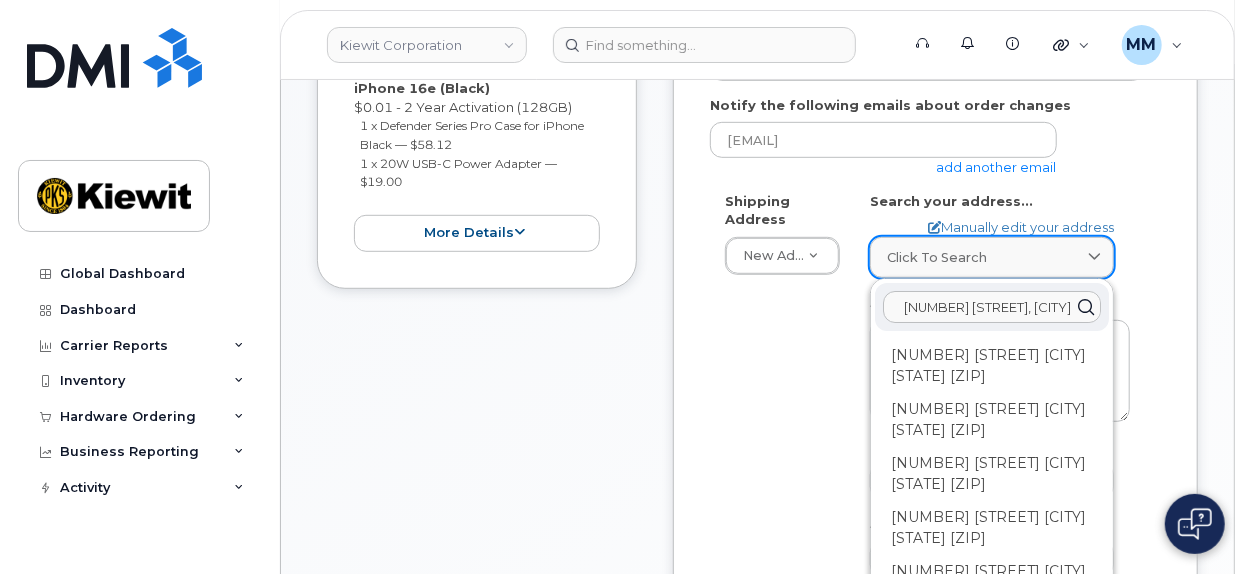 scroll, scrollTop: 0, scrollLeft: 111, axis: horizontal 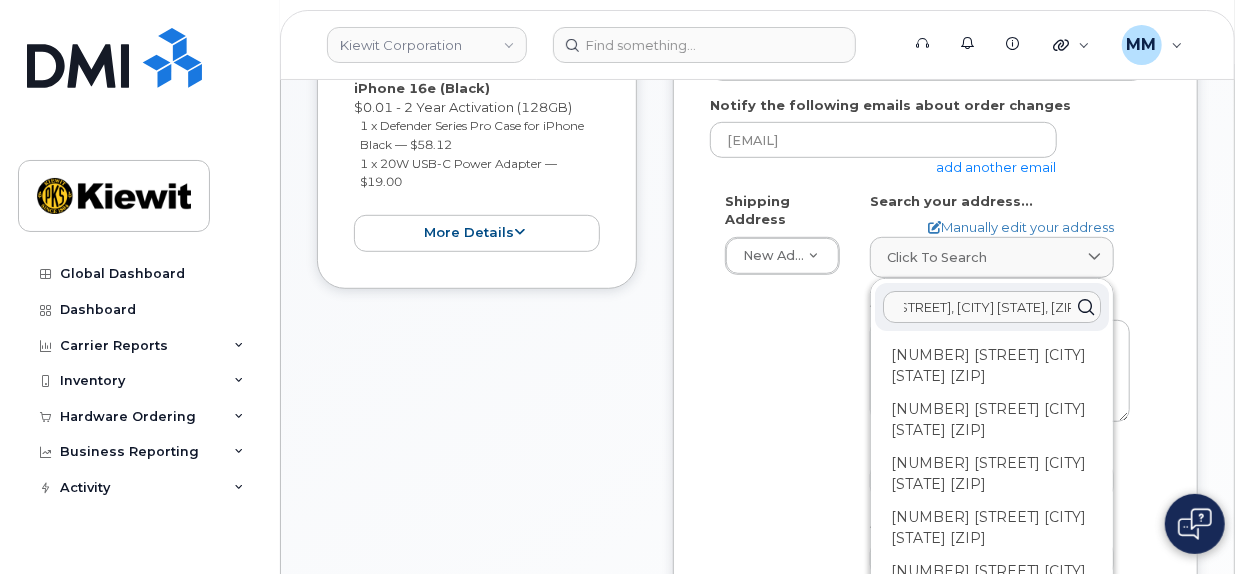 click on "11501 42nd street, Plattsmouth NE, 68048" 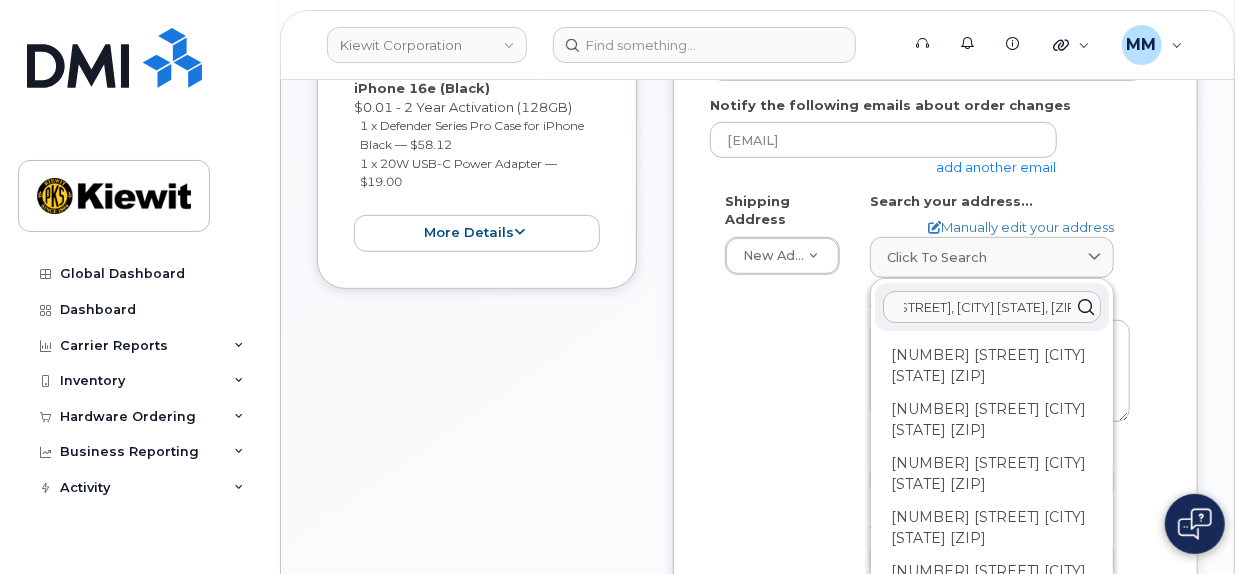 scroll, scrollTop: 0, scrollLeft: 0, axis: both 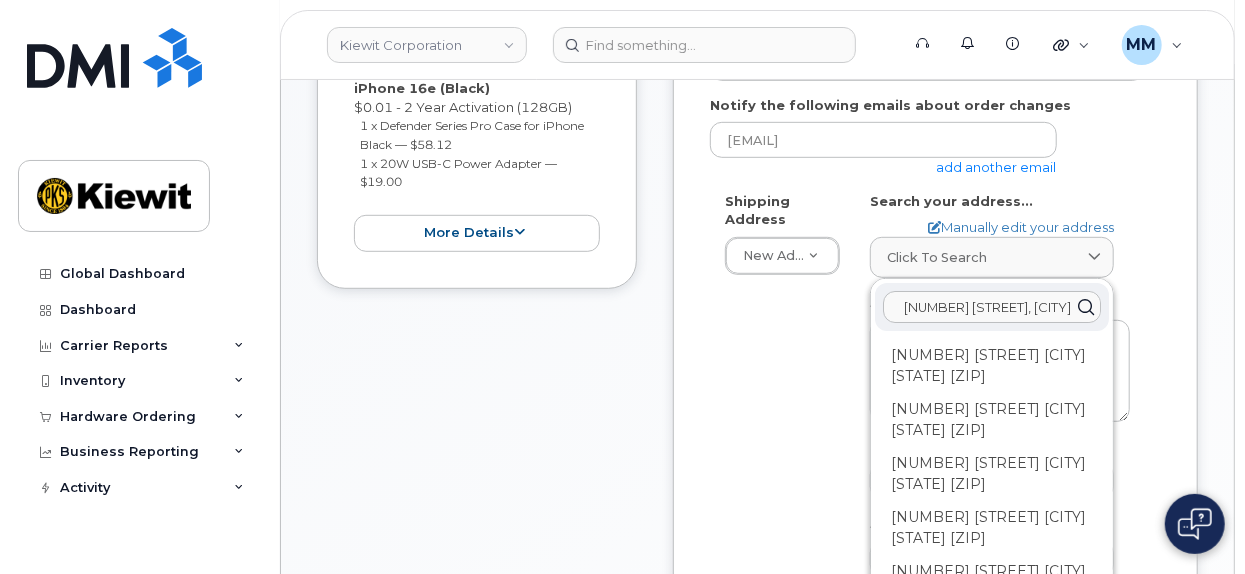 click on "11501 42nd street, Plattsmouth NE, 68048" 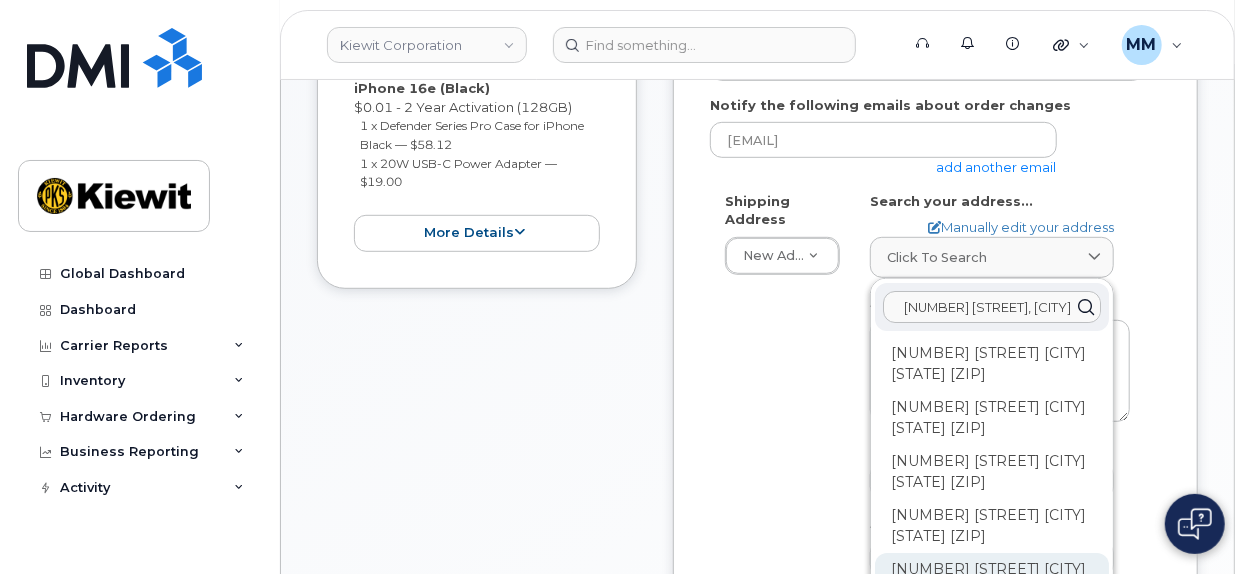 scroll, scrollTop: 0, scrollLeft: 0, axis: both 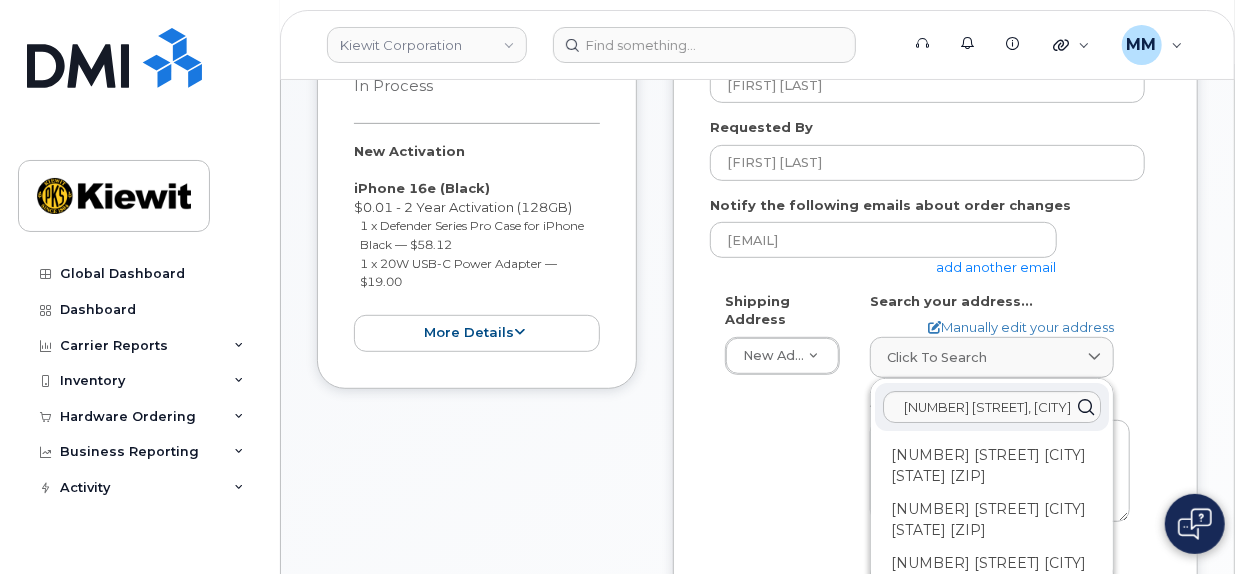 click on "Shipping Address
New Address                                     New Address
AB
Search your address...
Manually edit your address
Click to search 11501 42nd street, Plattsmouth NE, 68048 11120 42nd St Plattsmouth NE 68048-8216 11232 42nd St Plattsmouth NE 68048-8204 11619 42nd St Plattsmouth NE 68048-8227 12608 42nd St Plattsmouth NE 68048-7852 12615 42nd St Plattsmouth NE 68048-7853 13006 42nd St Plattsmouth NE 68048-7860 13200 42nd St Plattsmouth NE 68048-7801 13918 42nd St Plattsmouth NE 68048-9048 13988 42nd St Plattsmouth NE 68048-9048 14566 42nd St Plattsmouth NE 68048-9060 14598 42nd St Plattsmouth NE 68048-9060 14630 42nd St Plattsmouth NE 68048-9005 14662 42nd St Plattsmouth NE 68048-9005 14700 42nd St Plattsmouth NE 68048-9004 15006 42nd St Plattsmouth NE 68048-9070 15117 42nd St Plattsmouth NE 68048-9073
Address Line
(required)
Lookup your address
State
(required)
Alabama
Alaska
American Samoa
Arizona
Arkansas" 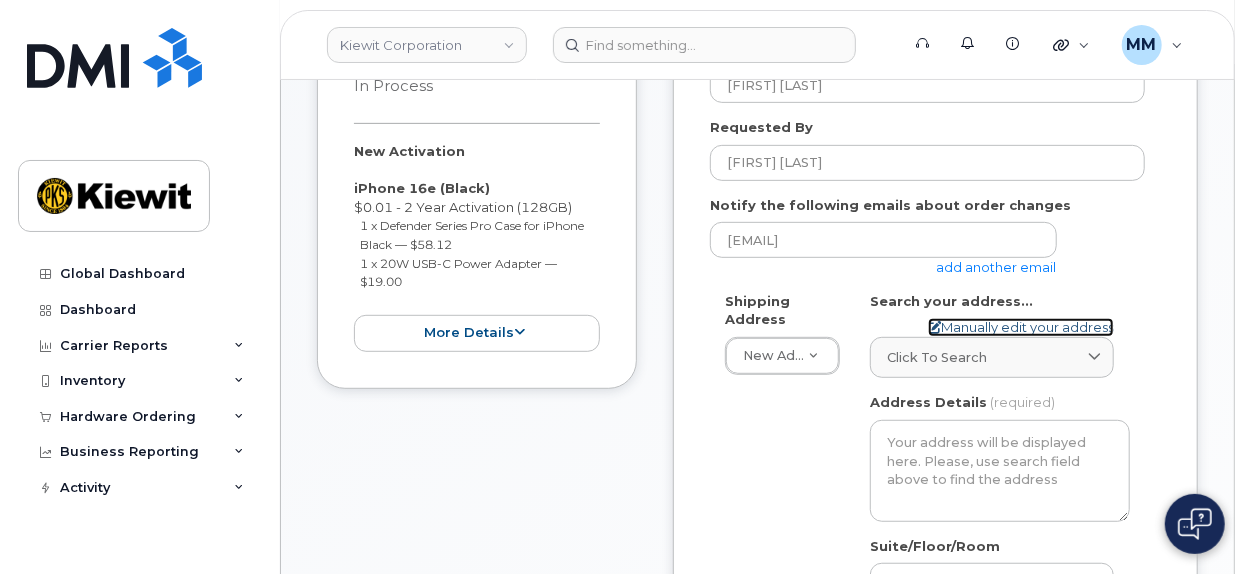 click on "Manually edit your address" 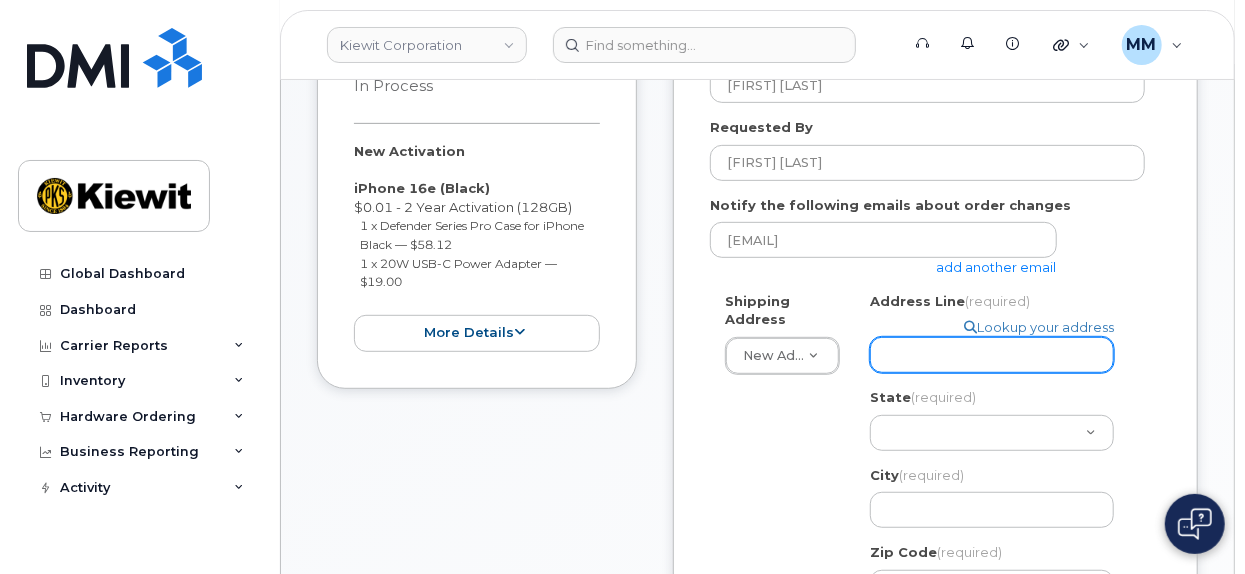 click on "Address Line
(required)" 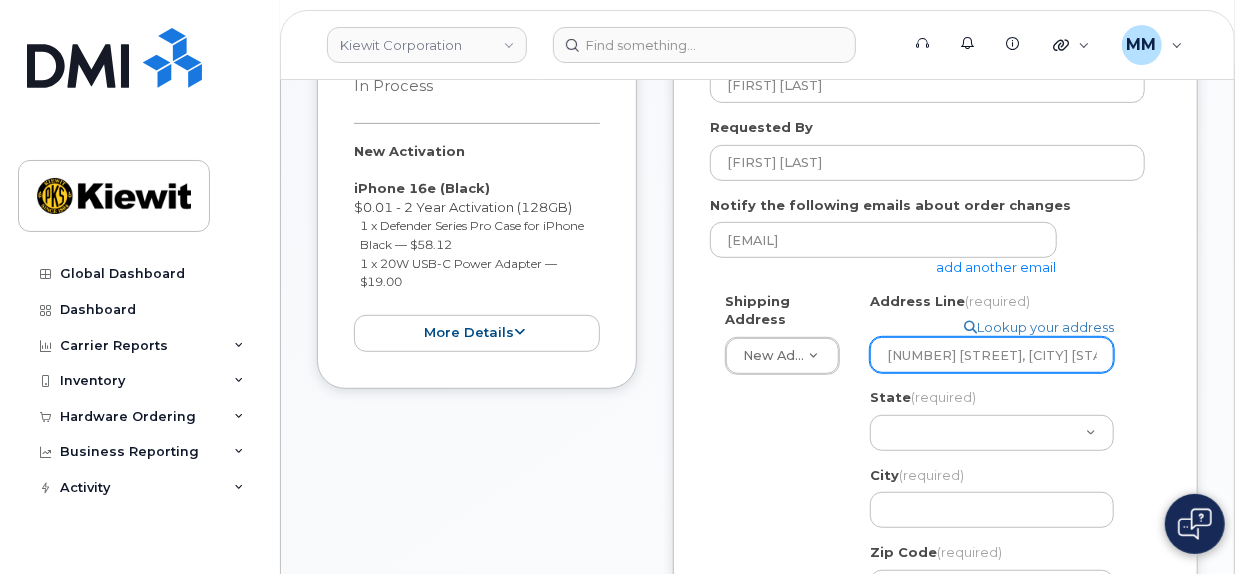 select 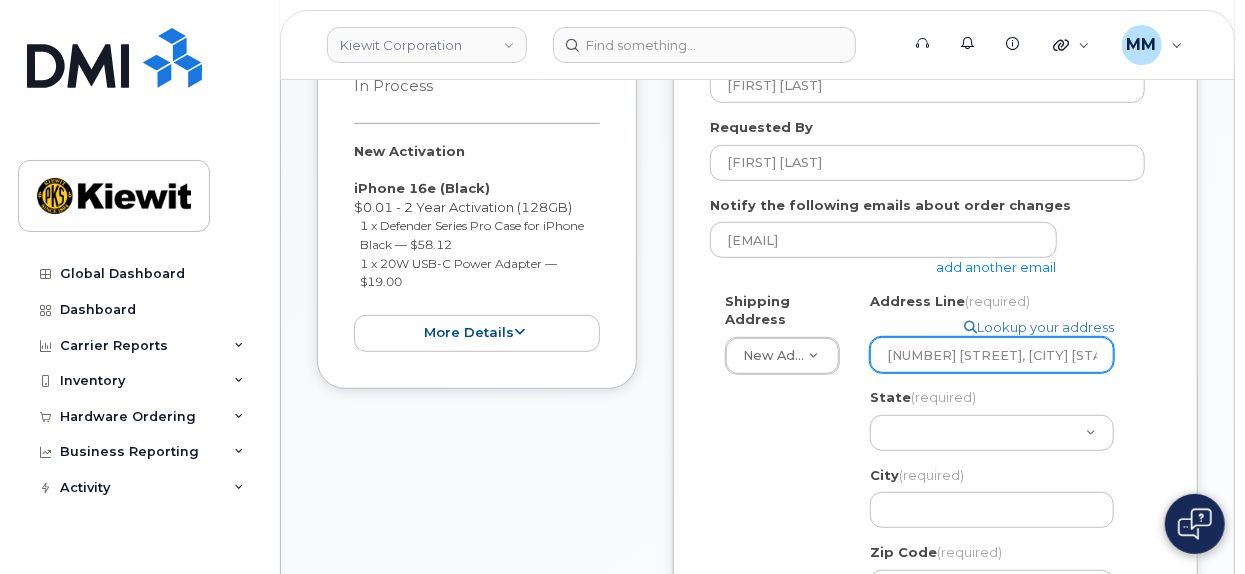 scroll, scrollTop: 0, scrollLeft: 74, axis: horizontal 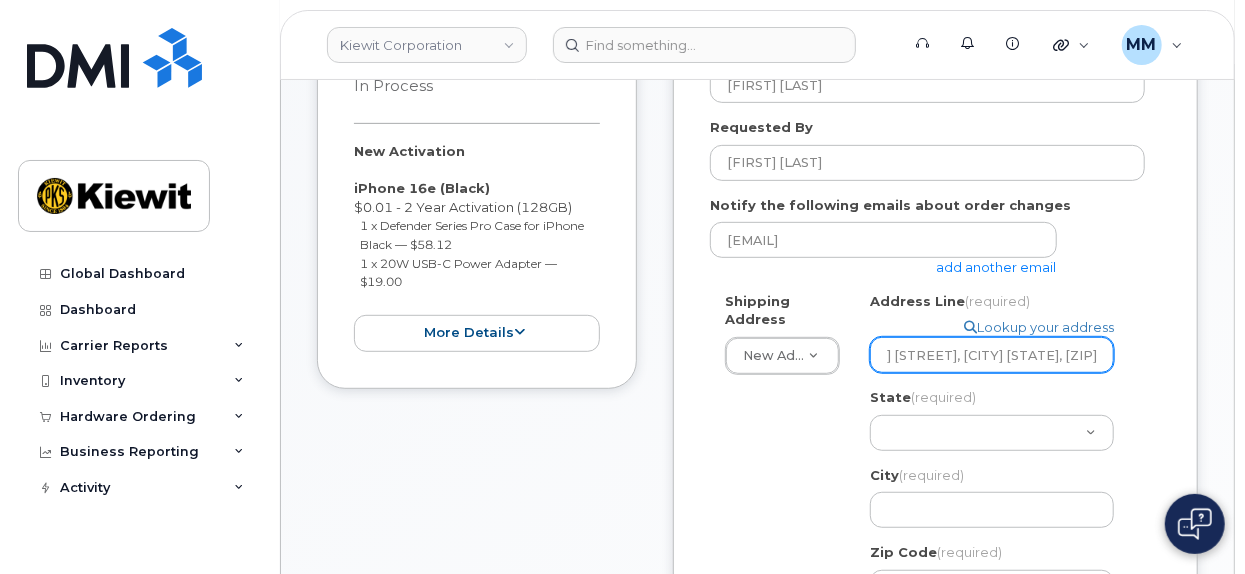 type on "11501 42nd street, Plattsmouth NE, 68048" 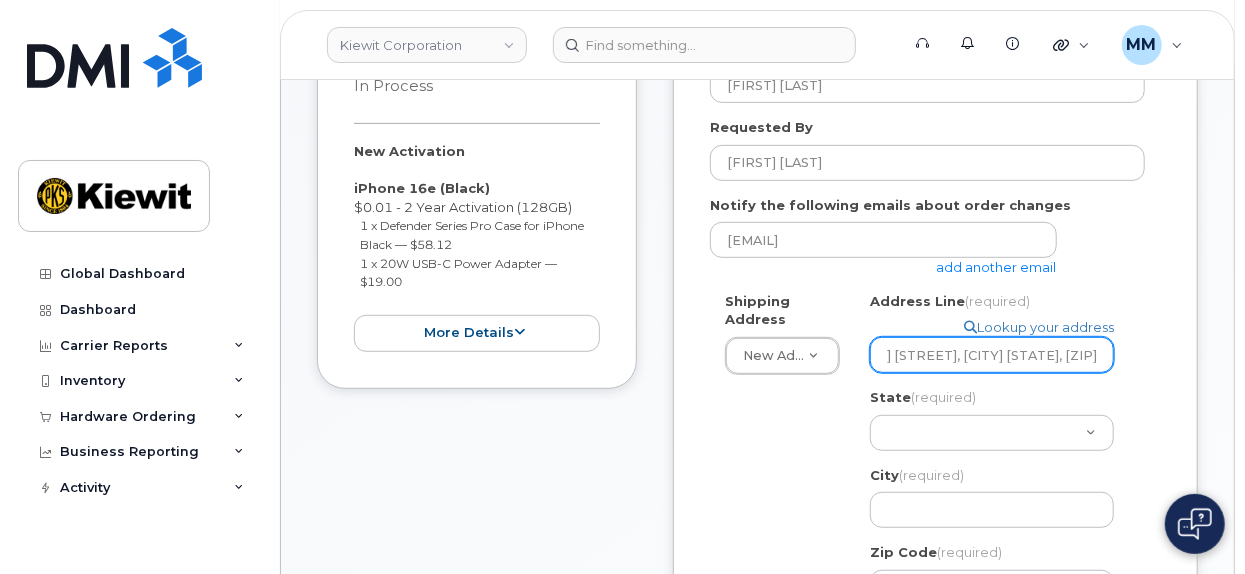 click on "Save and Continue" 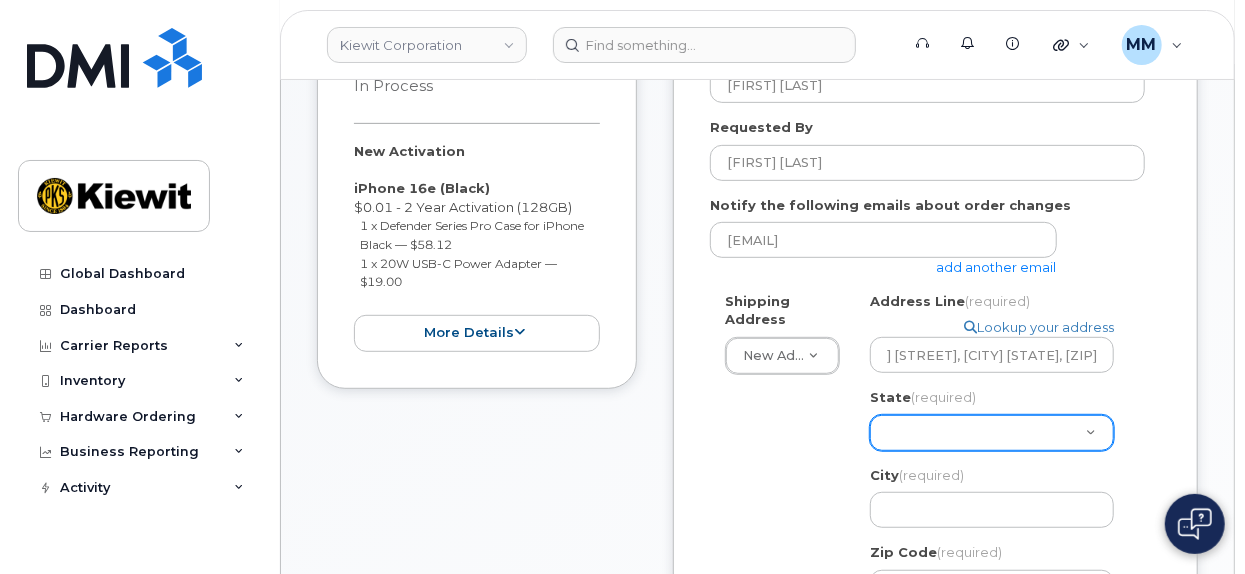 scroll, scrollTop: 0, scrollLeft: 0, axis: both 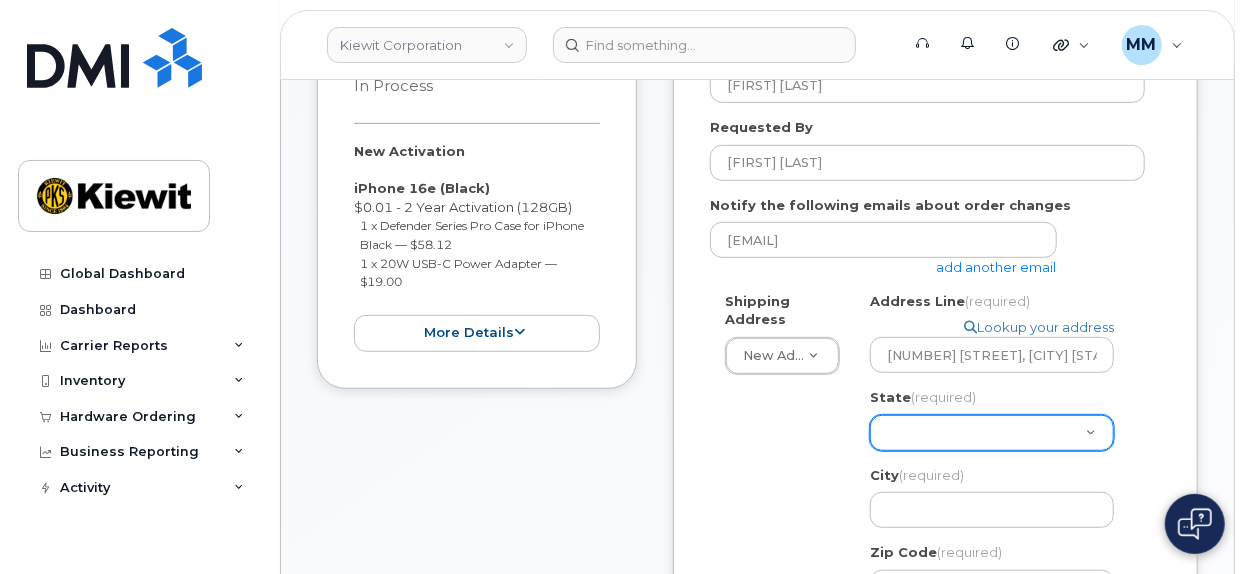 click on "Alabama
Alaska
American Samoa
Arizona
Arkansas
California
Colorado
Connecticut
Delaware
District of Columbia
Florida
Georgia
Guam
Hawaii
Idaho
Illinois
Indiana
Iowa
Kansas
Kentucky
Louisiana
Maine
Maryland
Massachusetts
Michigan
Minnesota
Mississippi
Missouri
Montana
Nebraska
Nevada
New Hampshire
New Jersey
New Mexico
New York
North Carolina
North Dakota
Ohio
Oklahoma
Oregon
Pennsylvania
Puerto Rico
Rhode Island
South Carolina
South Dakota
Tennessee
Texas
Utah
Vermont
Virginia
Virgin Islands
Washington
West Virginia
Wisconsin
Wyoming" 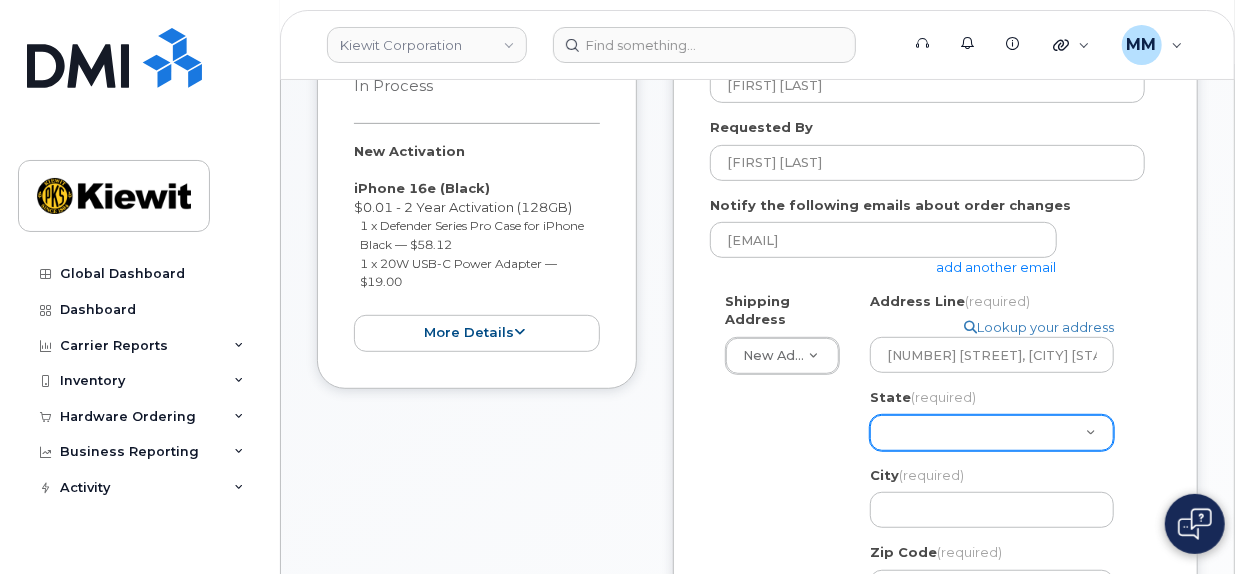 select on "NE" 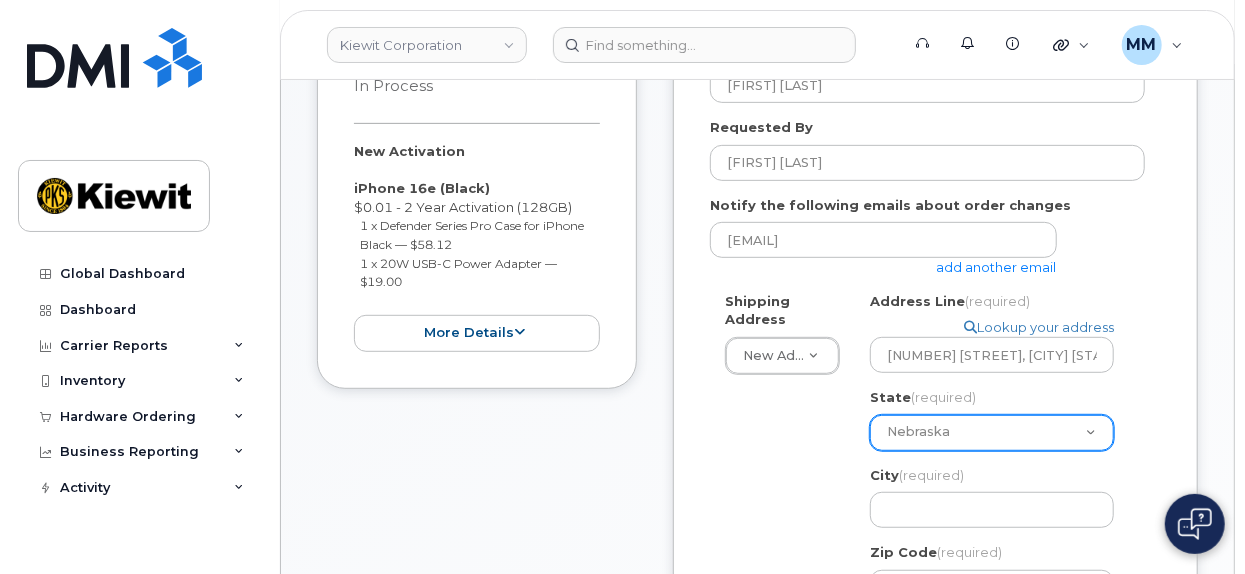 click on "Alabama
Alaska
American Samoa
Arizona
Arkansas
California
Colorado
Connecticut
Delaware
District of Columbia
Florida
Georgia
Guam
Hawaii
Idaho
Illinois
Indiana
Iowa
Kansas
Kentucky
Louisiana
Maine
Maryland
Massachusetts
Michigan
Minnesota
Mississippi
Missouri
Montana
Nebraska
Nevada
New Hampshire
New Jersey
New Mexico
New York
North Carolina
North Dakota
Ohio
Oklahoma
Oregon
Pennsylvania
Puerto Rico
Rhode Island
South Carolina
South Dakota
Tennessee
Texas
Utah
Vermont
Virginia
Virgin Islands
Washington
West Virginia
Wisconsin
Wyoming" 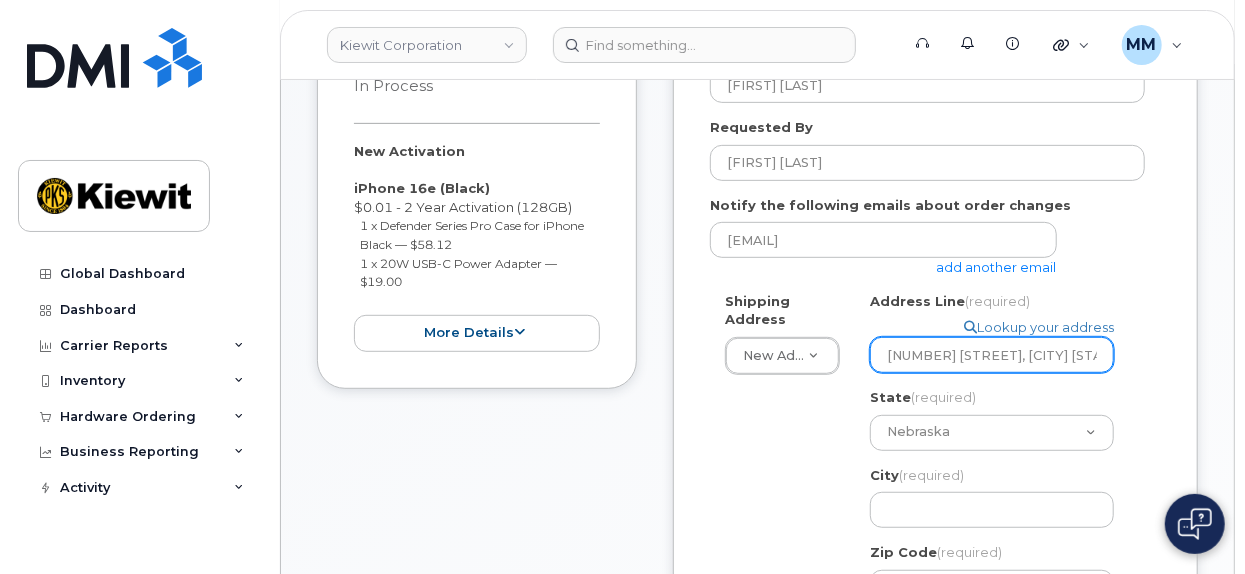 scroll, scrollTop: 0, scrollLeft: 74, axis: horizontal 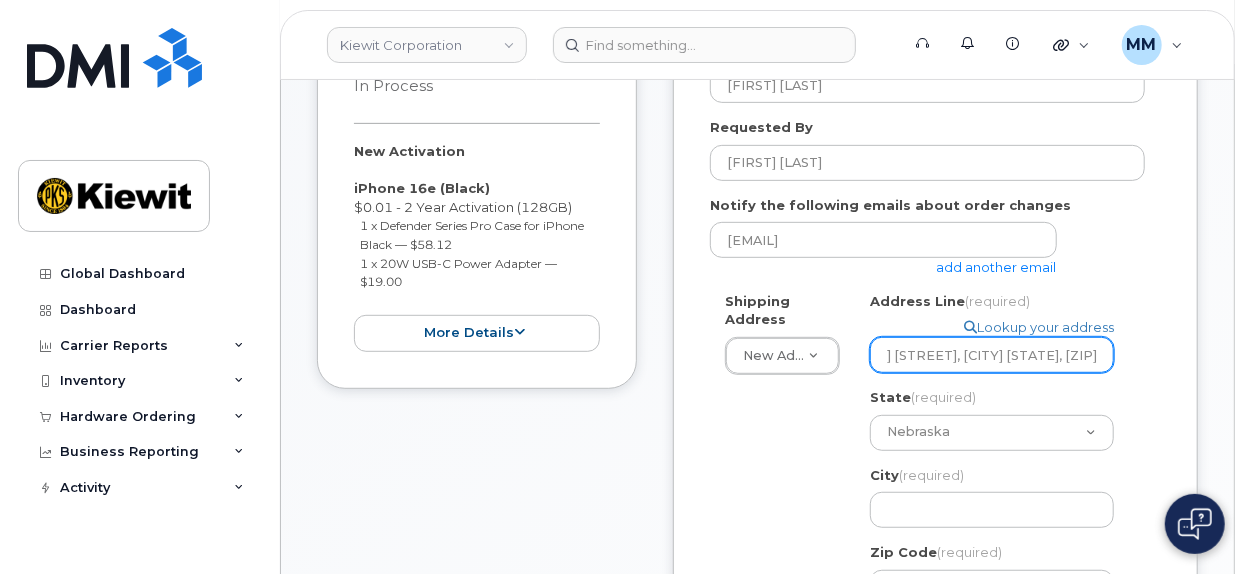 drag, startPoint x: 1010, startPoint y: 340, endPoint x: 1106, endPoint y: 337, distance: 96.04687 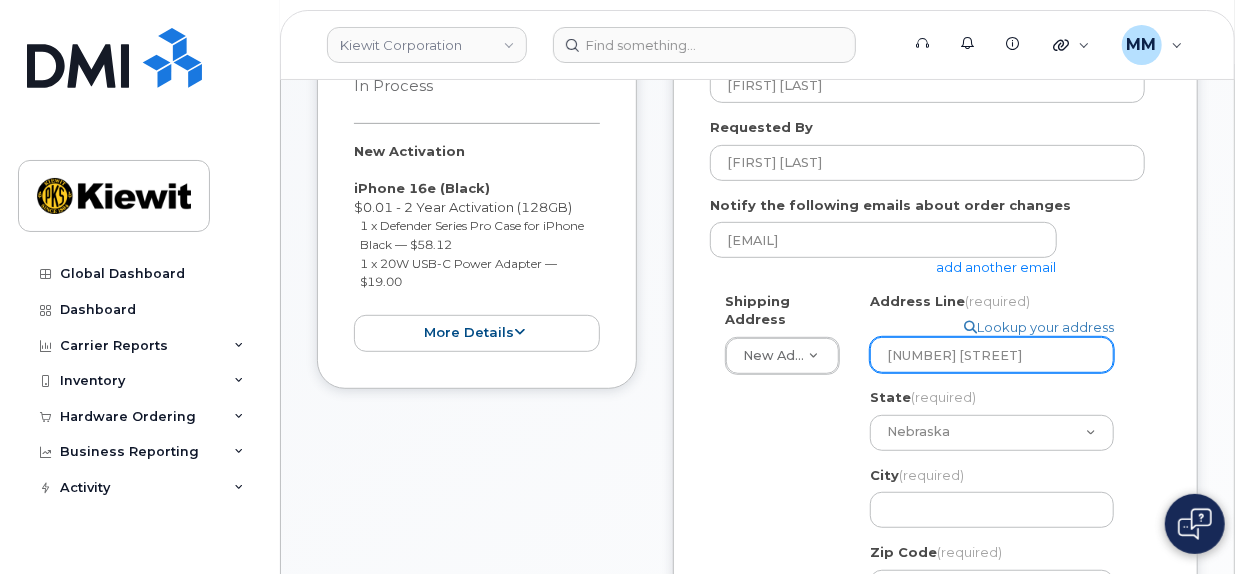 scroll, scrollTop: 0, scrollLeft: 0, axis: both 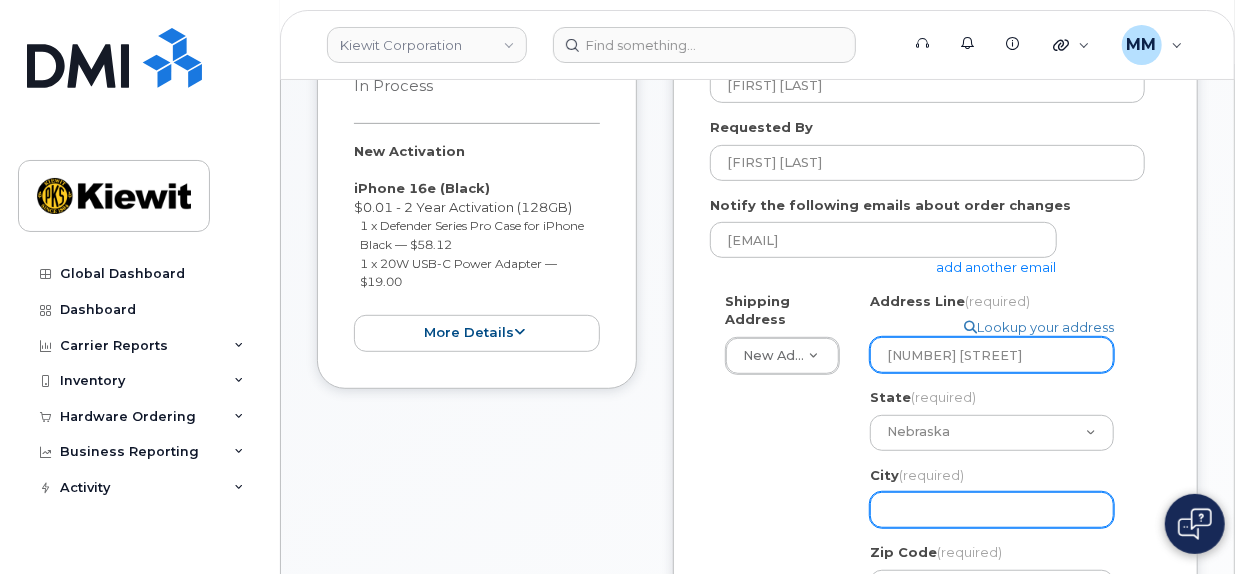 type on "11501 42nd street" 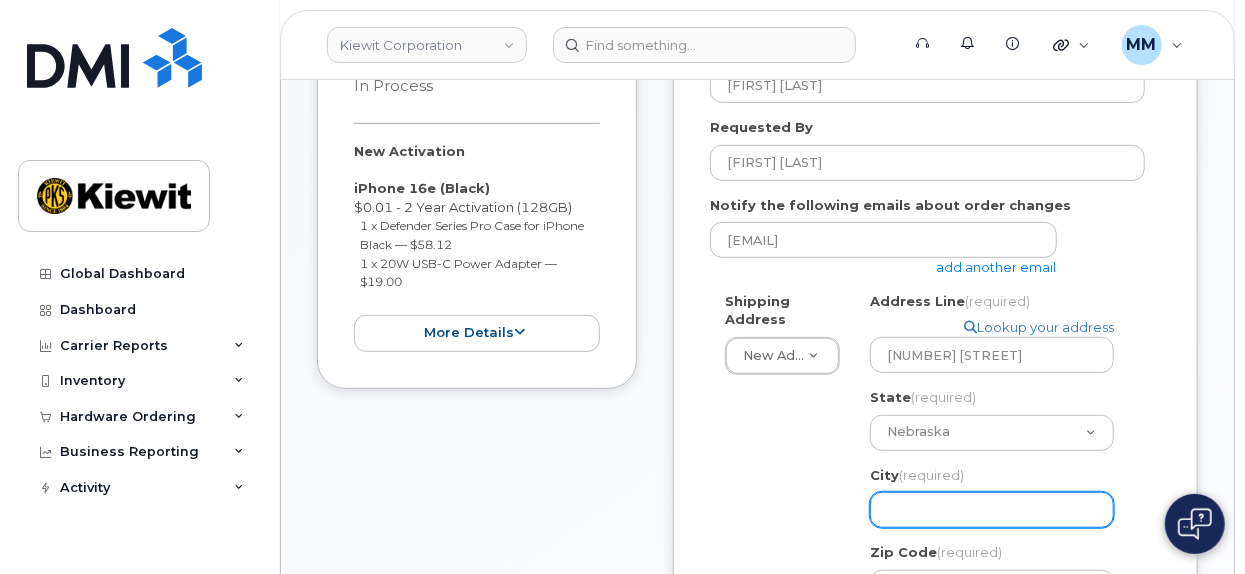 click on "City
(required)" 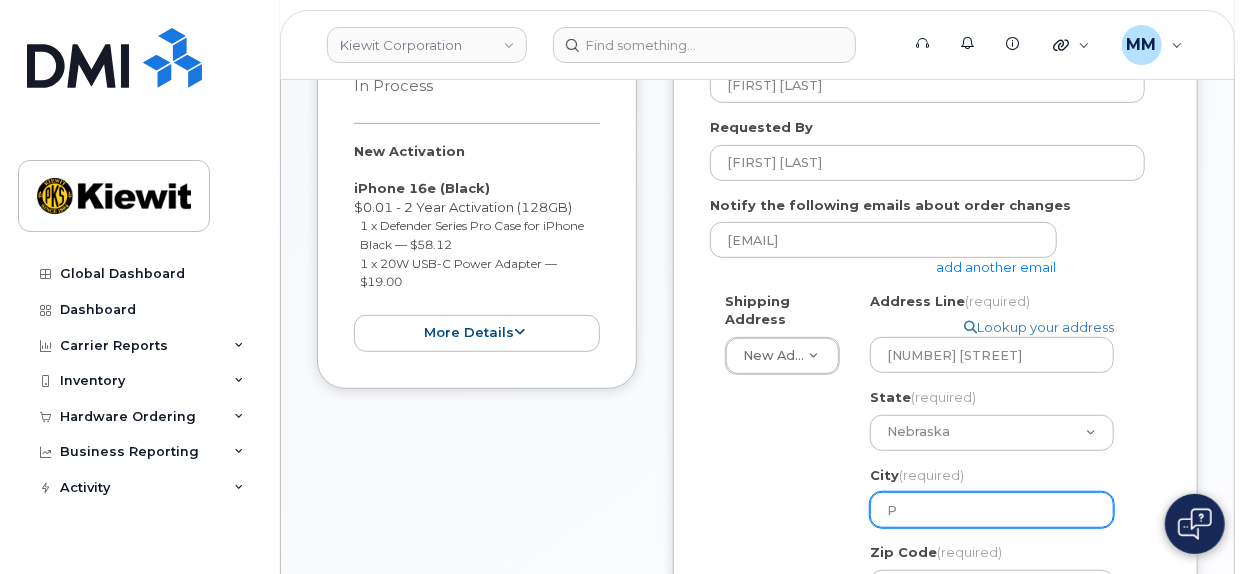 select 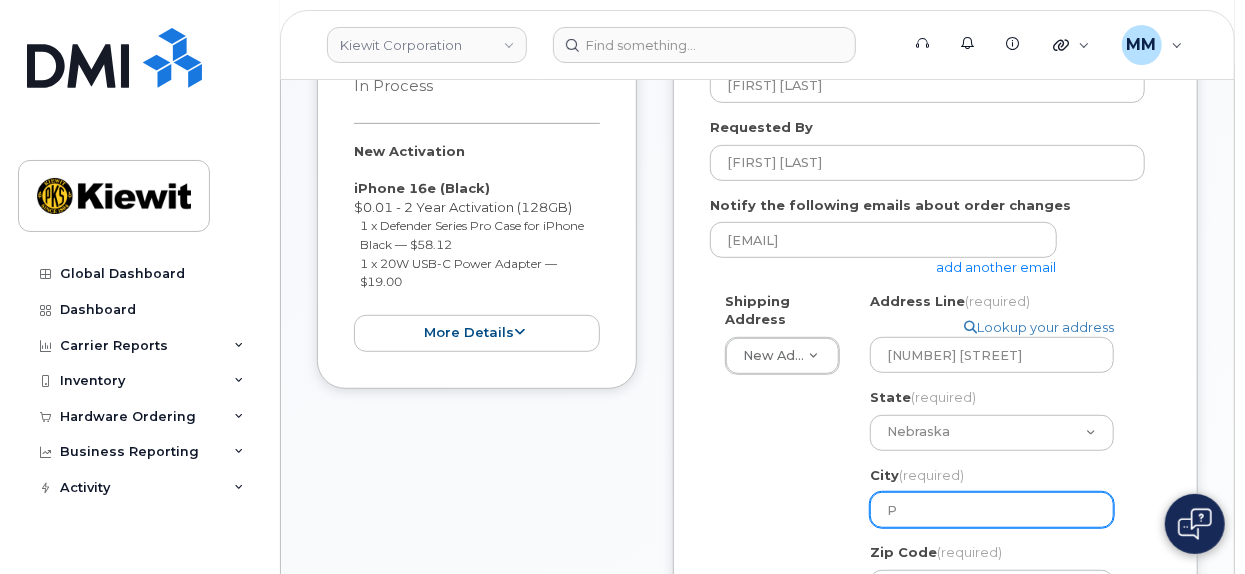 type on "Pl" 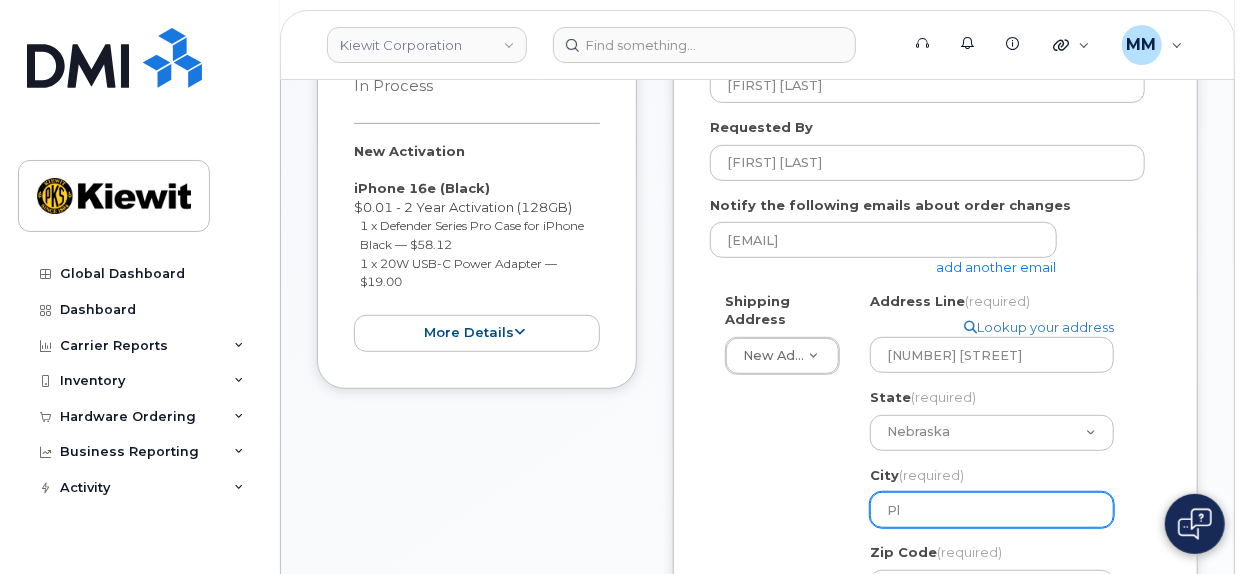 select 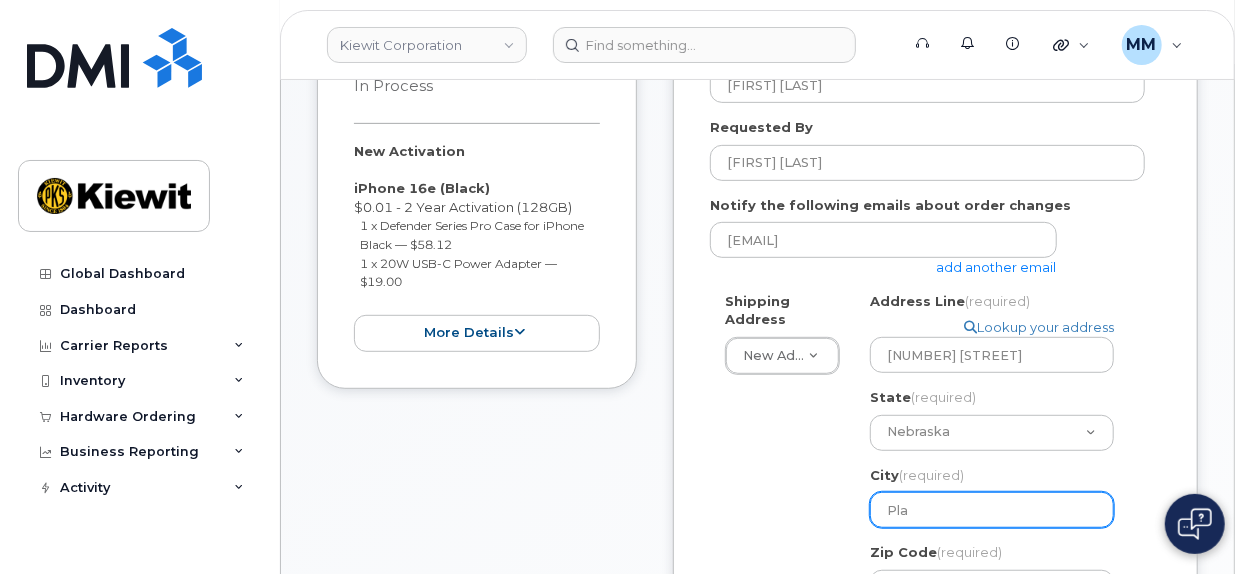 select 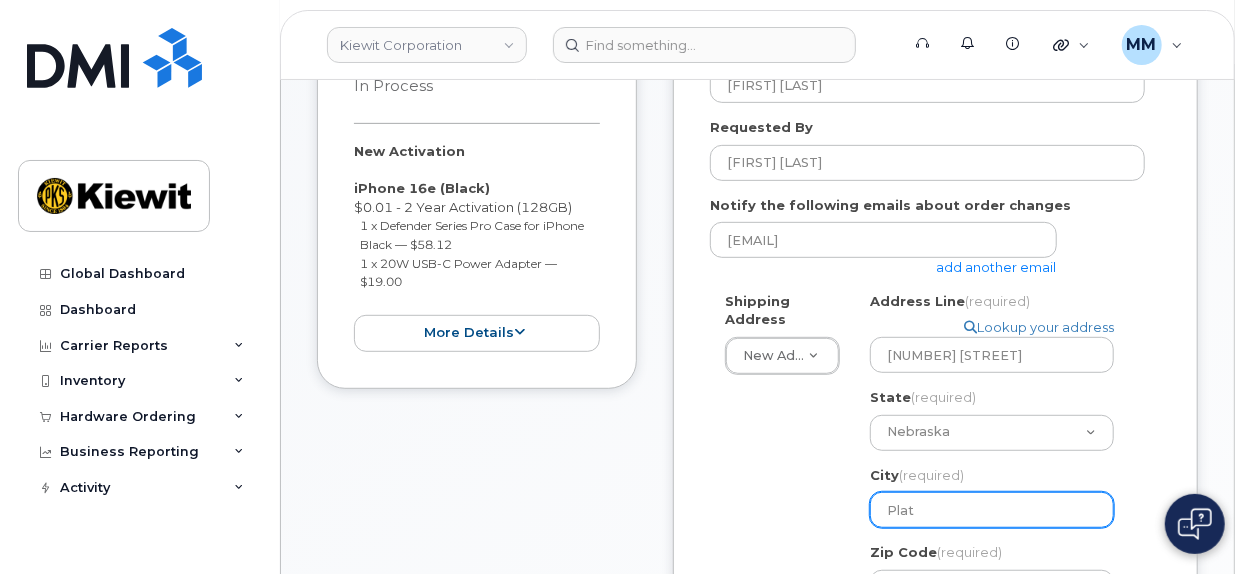 select 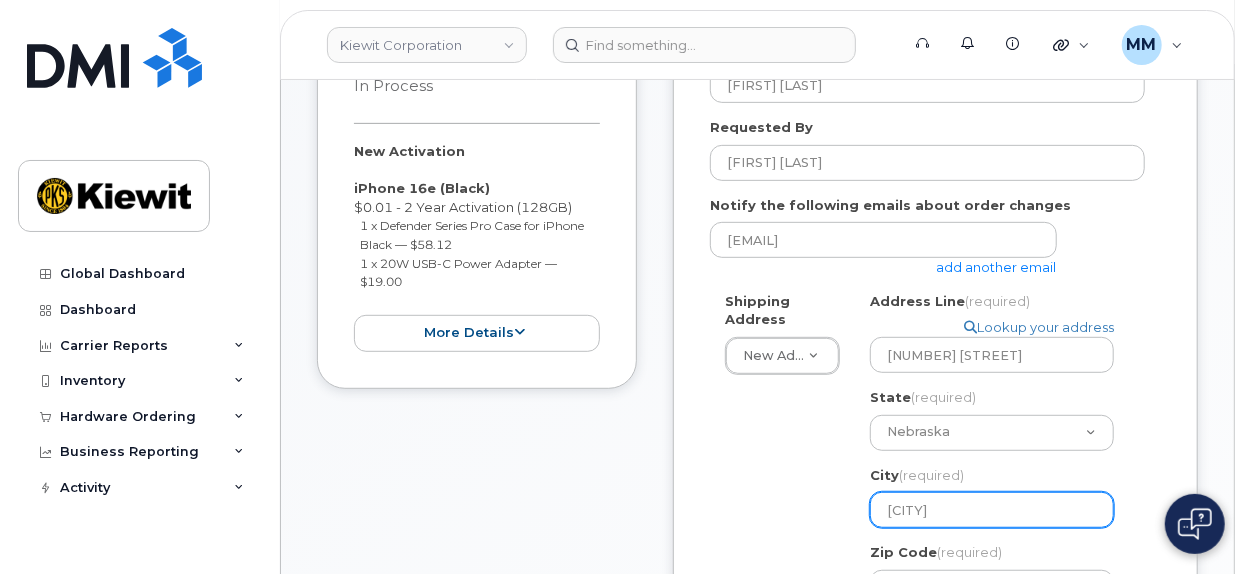 select 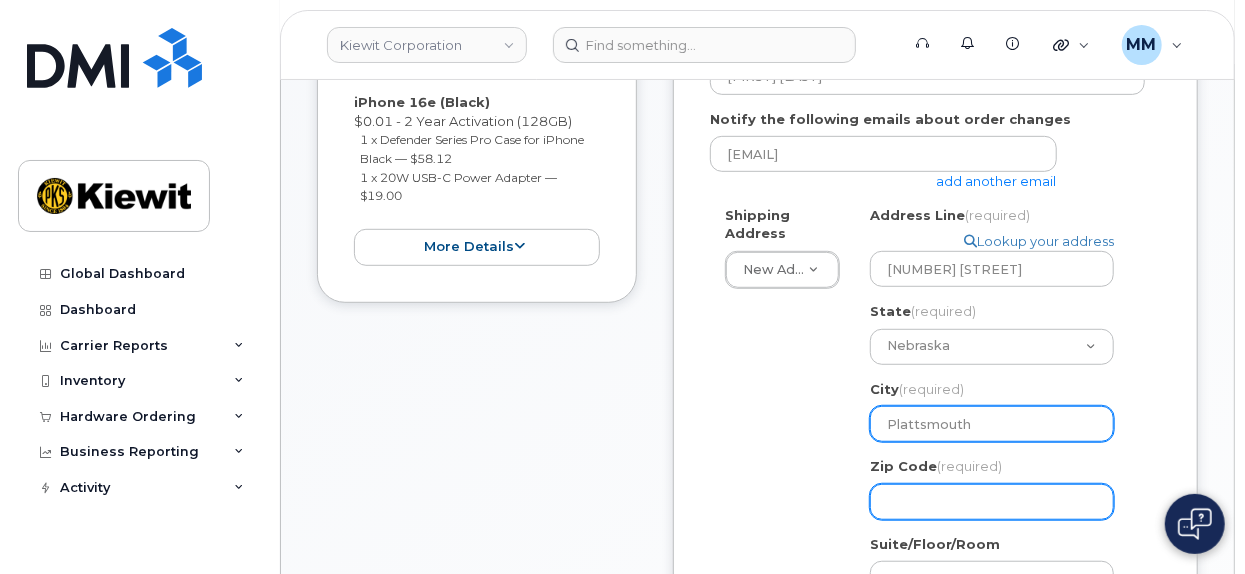 scroll, scrollTop: 500, scrollLeft: 0, axis: vertical 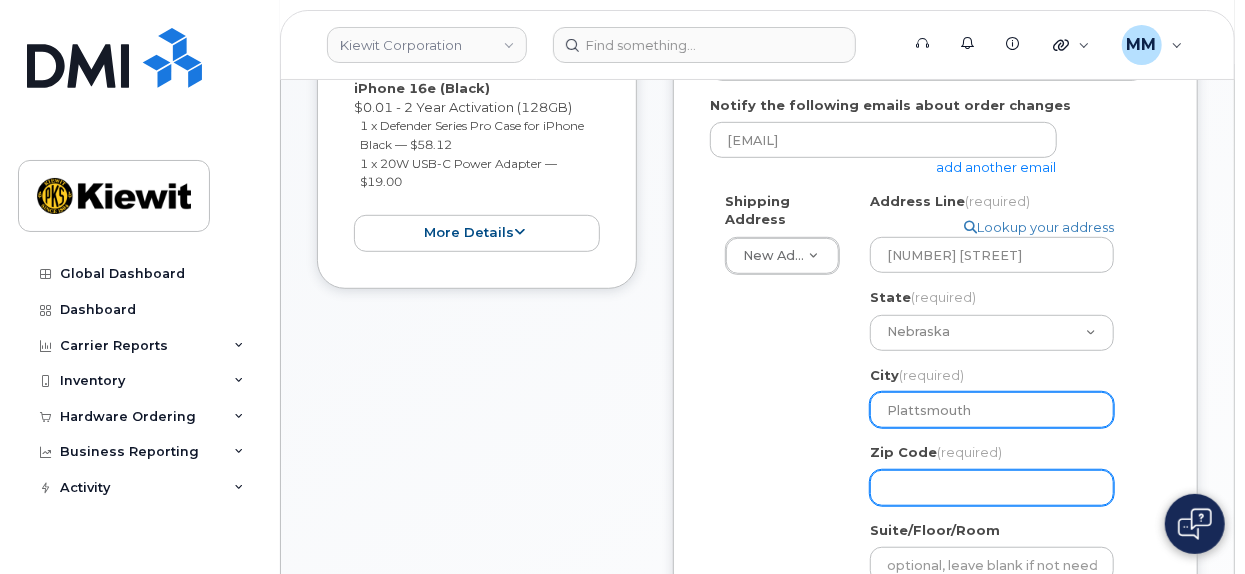 type on "Plattsmouth" 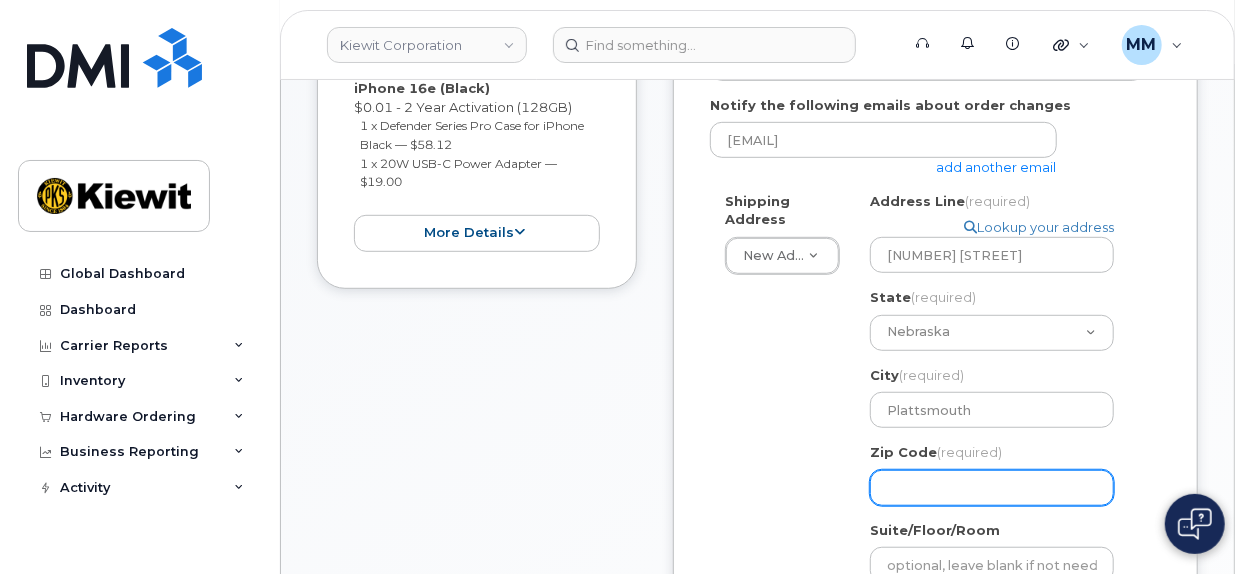 click on "Zip Code
(required)" 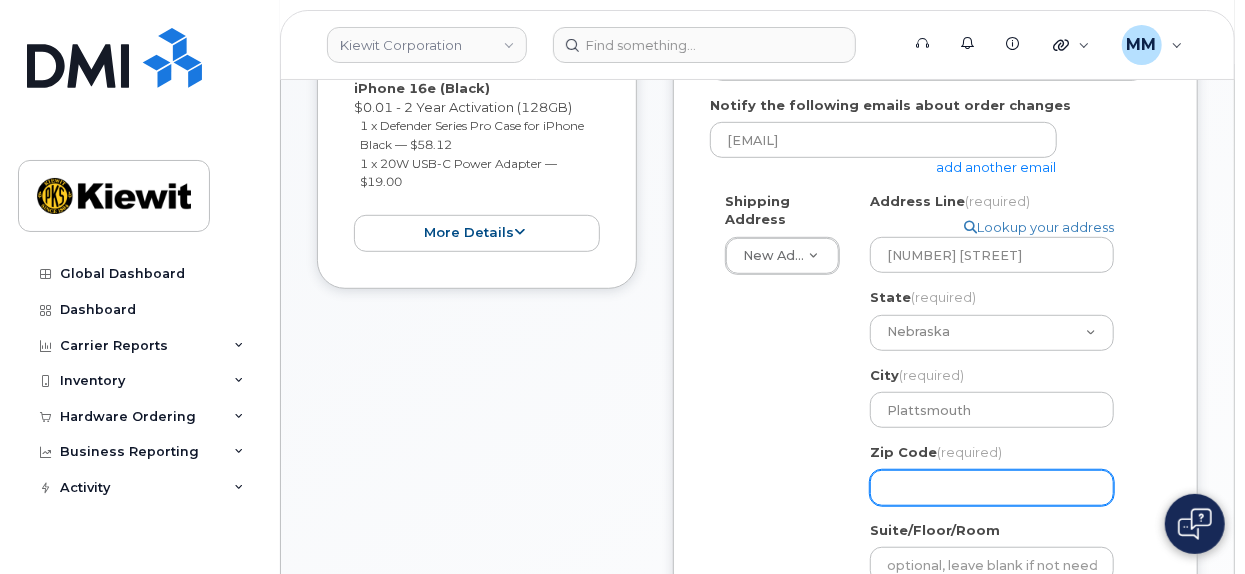 select 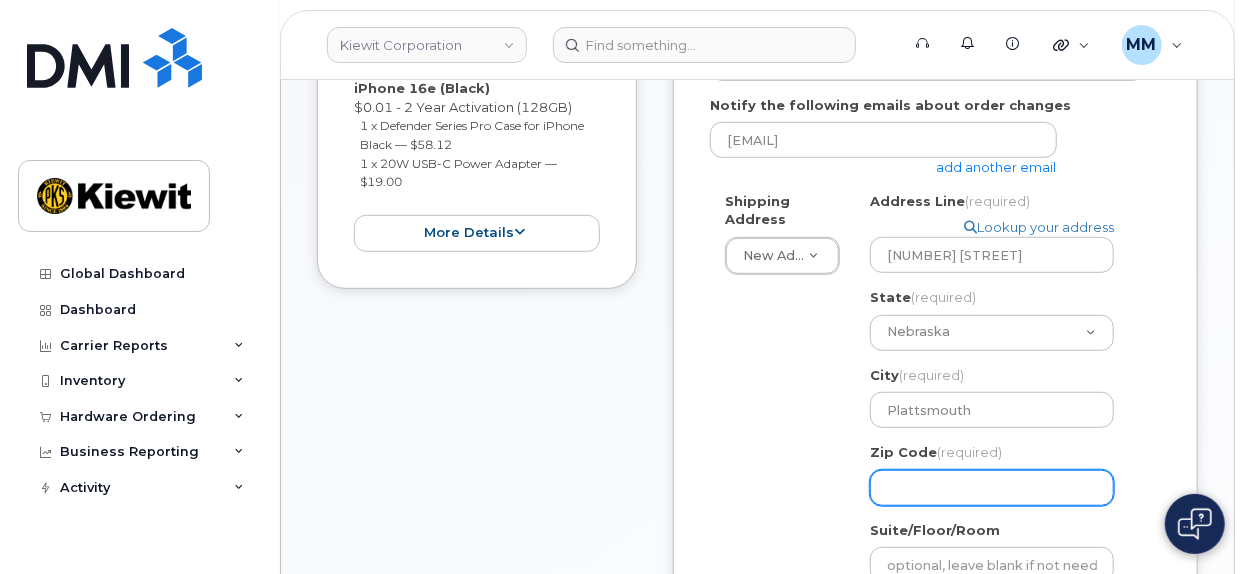 type on "6" 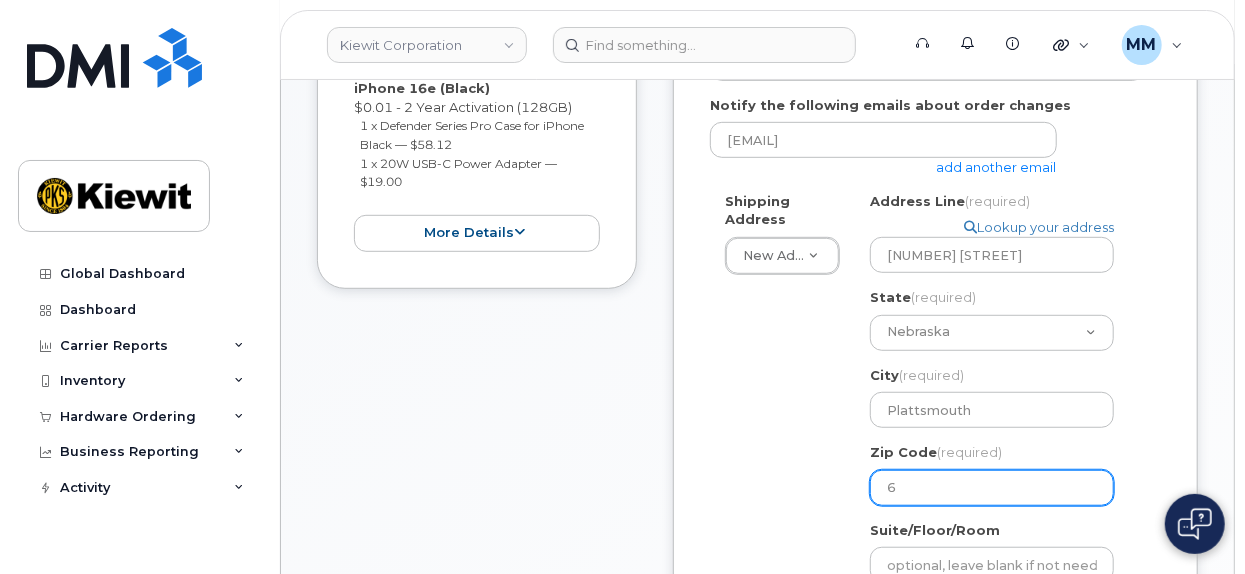 select 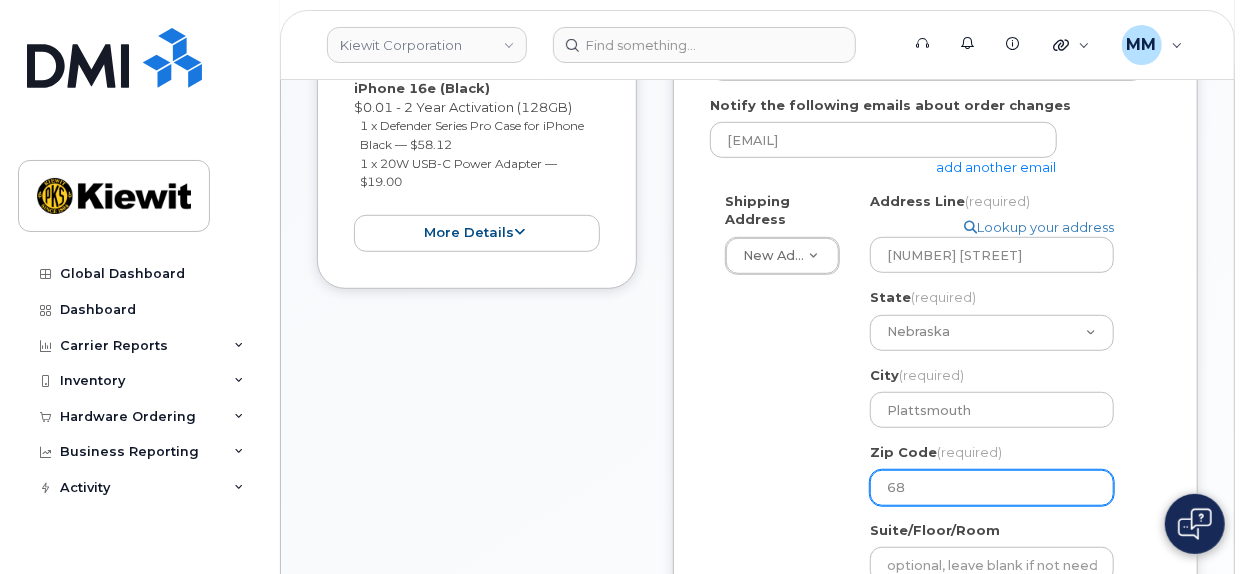select 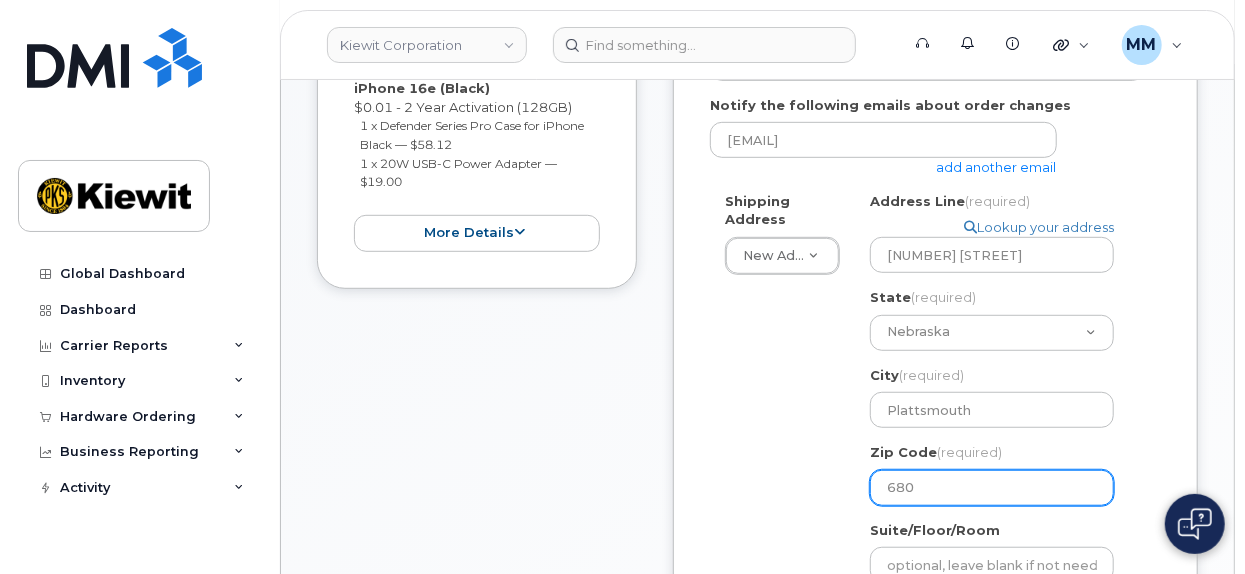 select 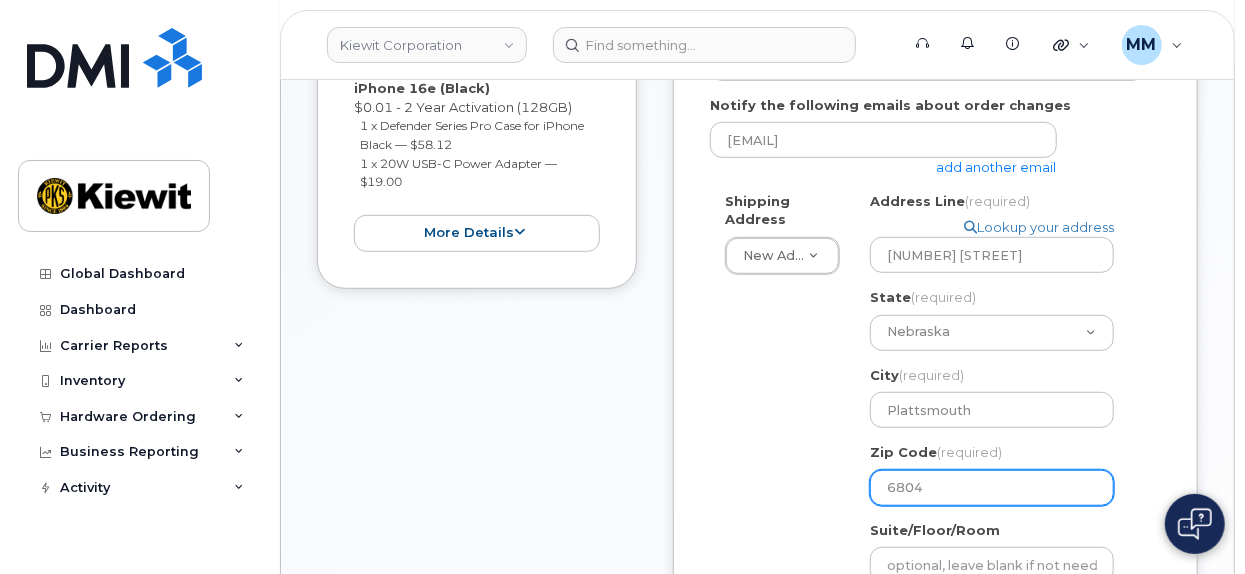 select 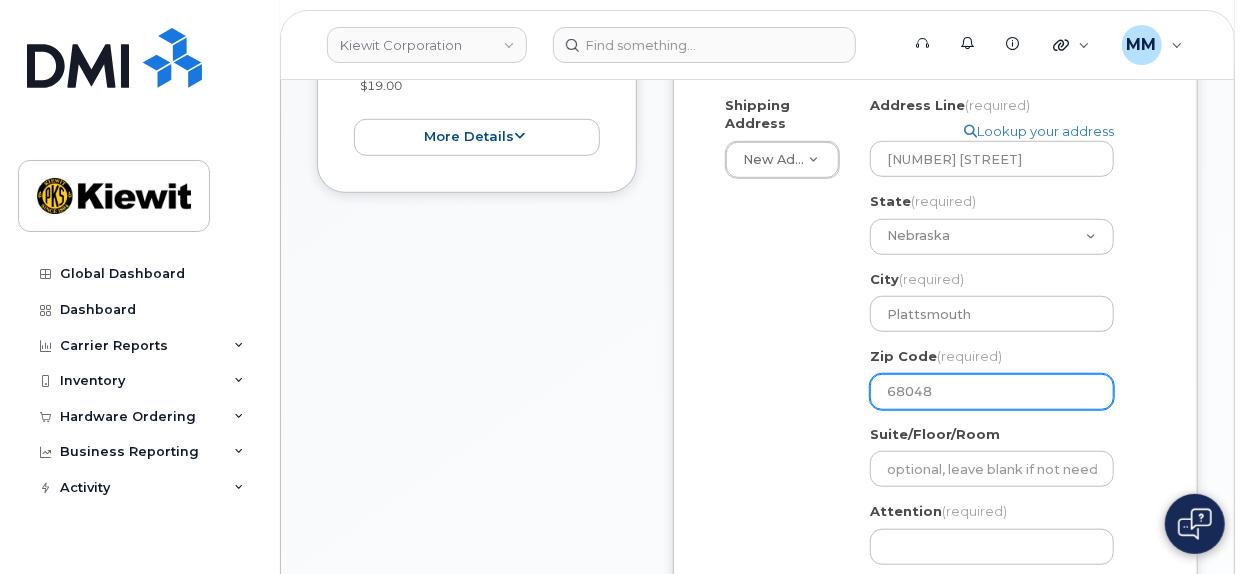 scroll, scrollTop: 600, scrollLeft: 0, axis: vertical 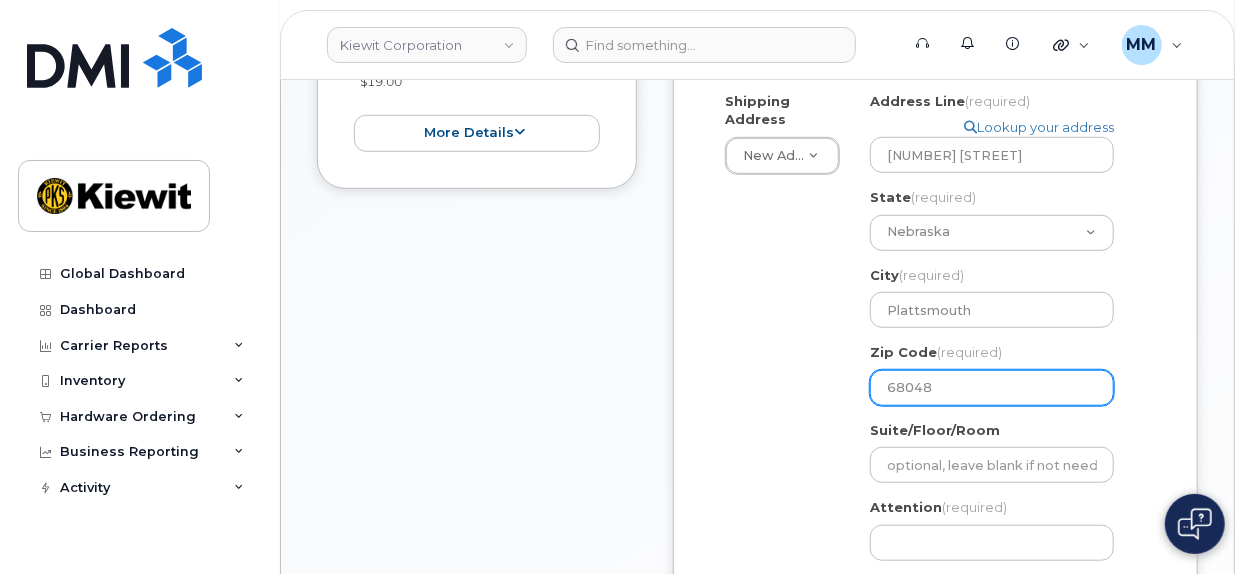 type on "68048" 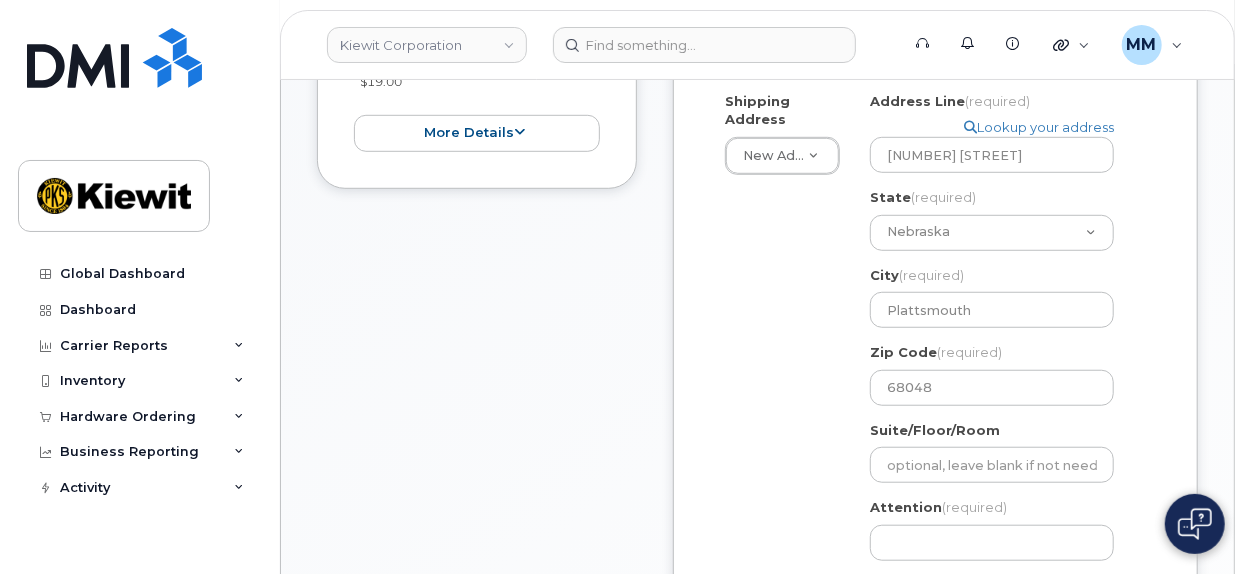 click on "Shipping Address
New Address                                     New Address
NE
Plattsmouth
Search your address...
Manually edit your address
Click to search 11501 42nd street, Plattsmouth NE, 68048 11120 42nd St Plattsmouth NE 68048-8216 11232 42nd St Plattsmouth NE 68048-8204 11619 42nd St Plattsmouth NE 68048-8227 12608 42nd St Plattsmouth NE 68048-7852 12615 42nd St Plattsmouth NE 68048-7853 13006 42nd St Plattsmouth NE 68048-7860 13200 42nd St Plattsmouth NE 68048-7801 13918 42nd St Plattsmouth NE 68048-9048 13988 42nd St Plattsmouth NE 68048-9048 14566 42nd St Plattsmouth NE 68048-9060 14598 42nd St Plattsmouth NE 68048-9060 14630 42nd St Plattsmouth NE 68048-9005 14662 42nd St Plattsmouth NE 68048-9005 14700 42nd St Plattsmouth NE 68048-9004 15006 42nd St Plattsmouth NE 68048-9070 15117 42nd St Plattsmouth NE 68048-9073
Address Line
(required)
Lookup your address
11501 42nd street
State
(required)
Alabama
Alaska
Arizona" 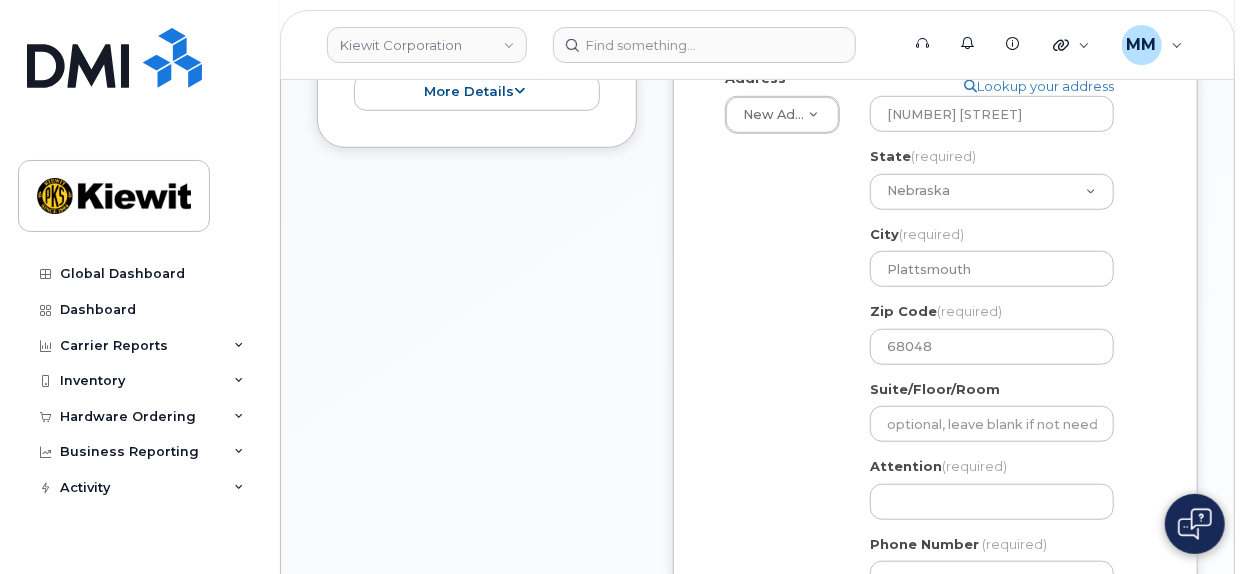 scroll, scrollTop: 700, scrollLeft: 0, axis: vertical 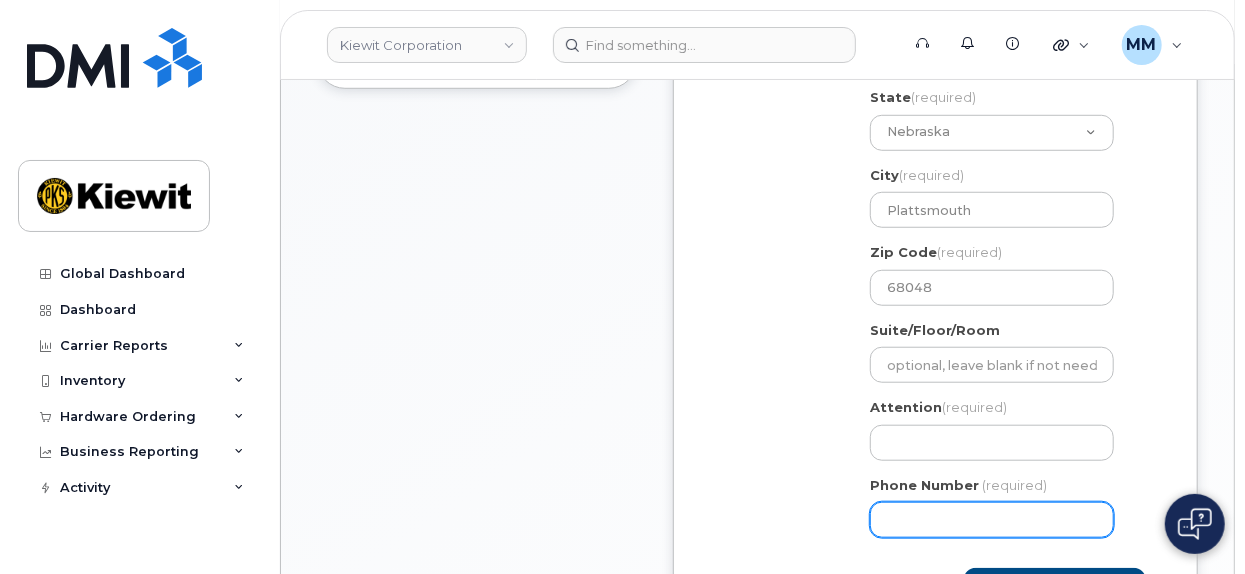 click on "Phone Number" 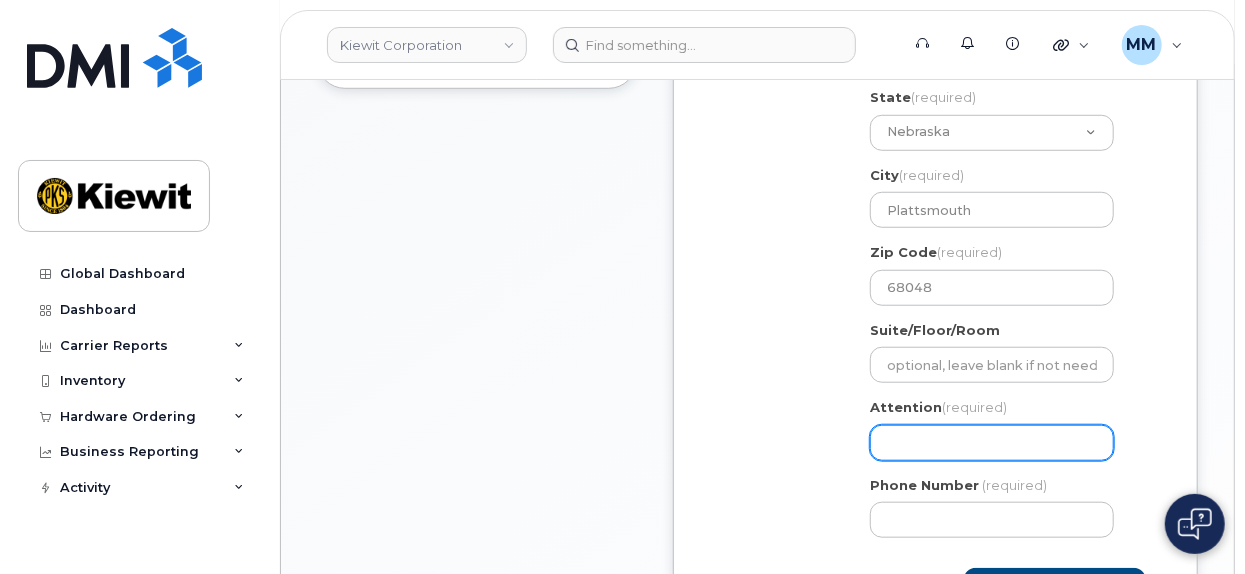 click on "Attention
(required)" 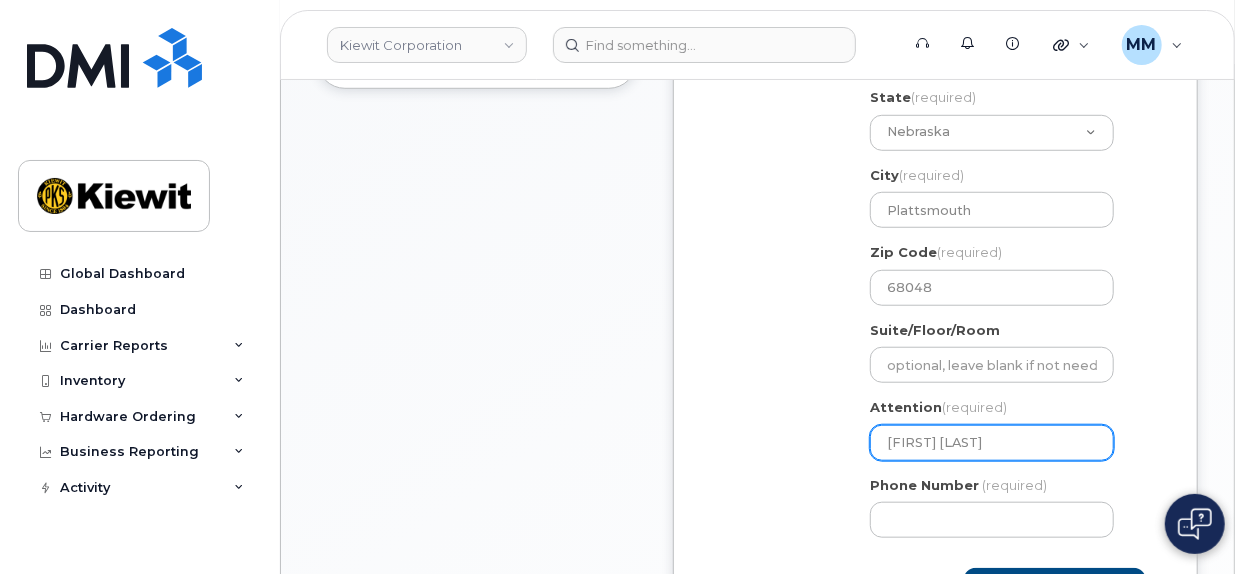 type on "Garrett.Neill" 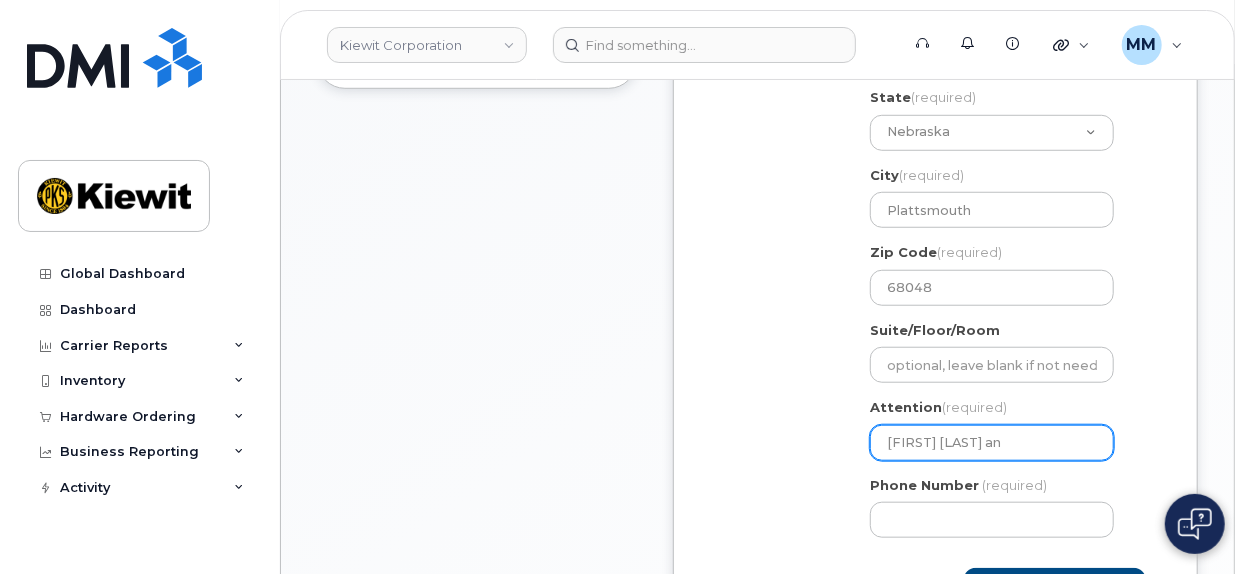 select 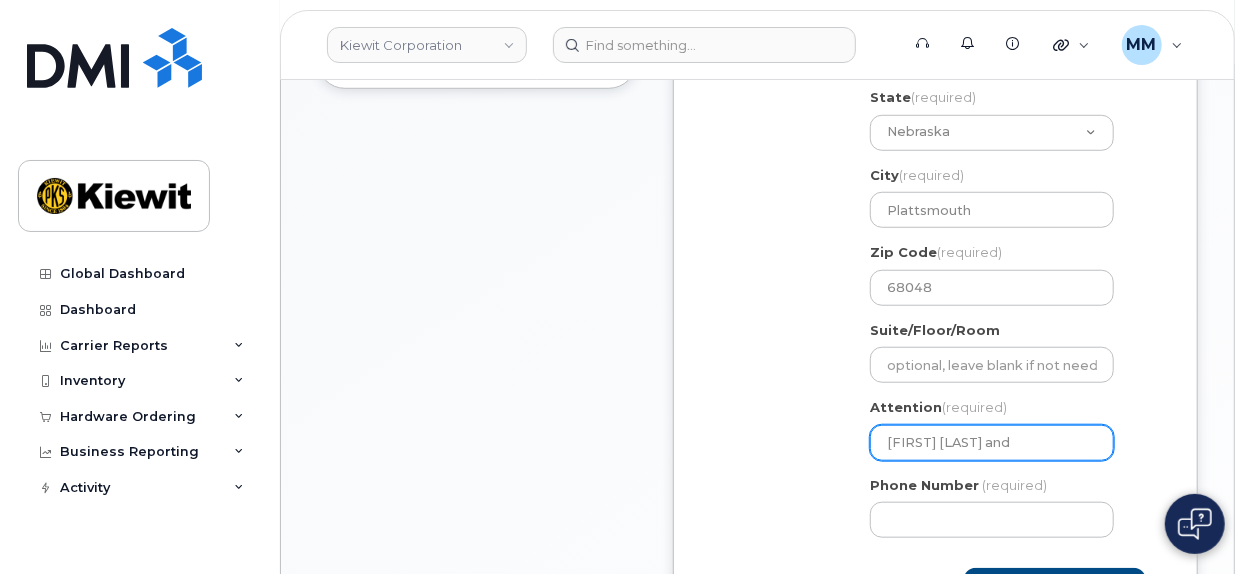 click on "Garrett.Neill and" 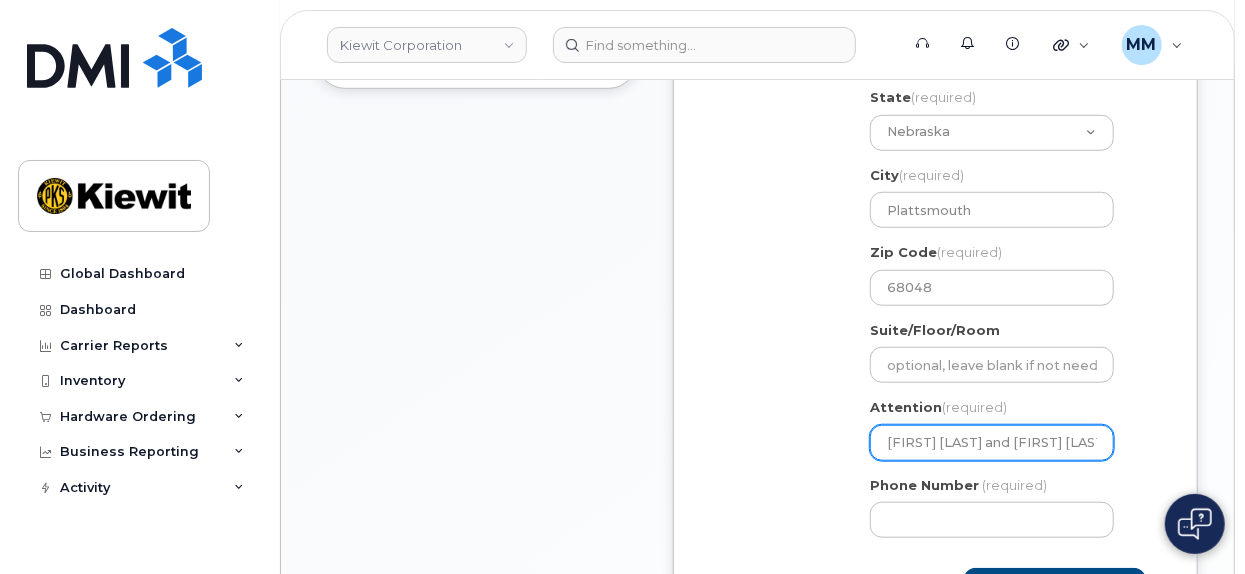 select 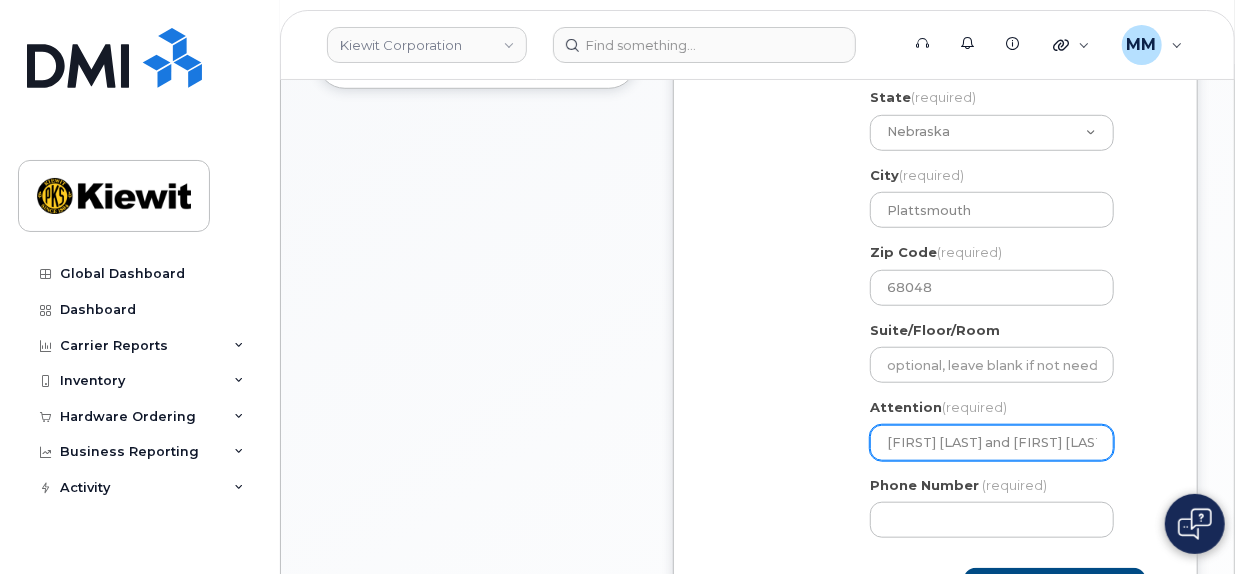 scroll, scrollTop: 0, scrollLeft: 16, axis: horizontal 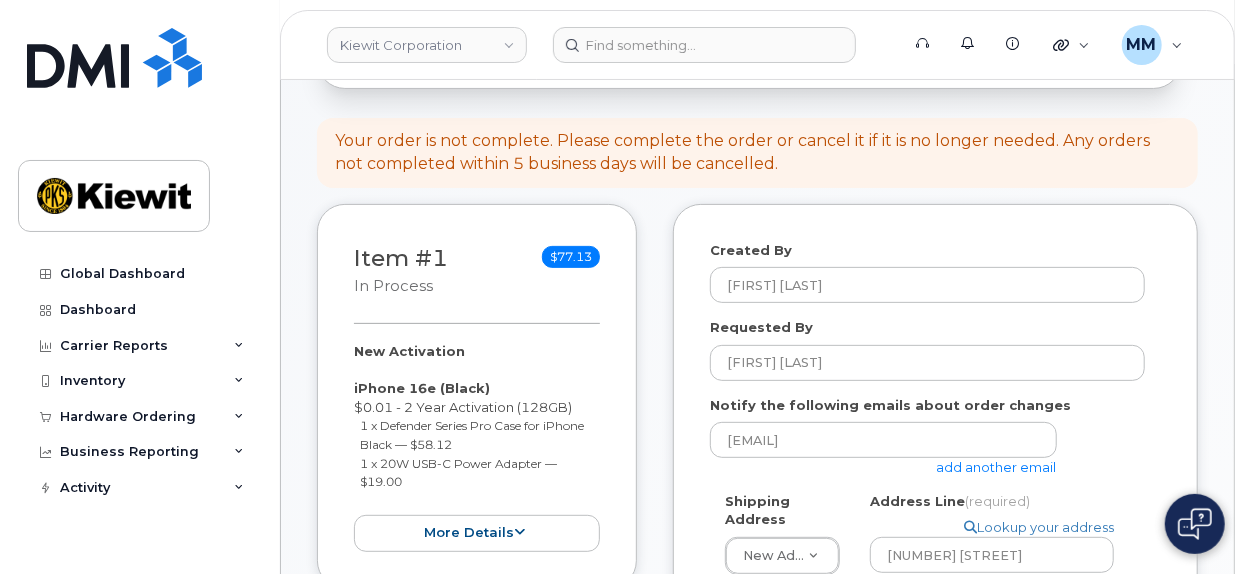 type on "[FIRST].[LAST] and [FIRST].[LAST]" 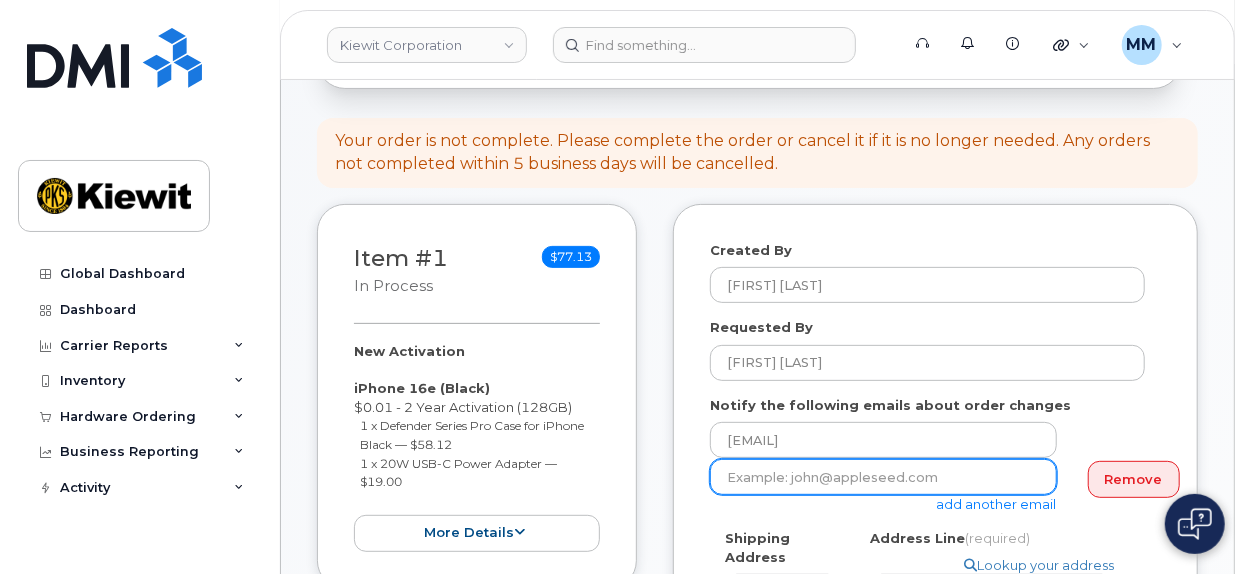 click 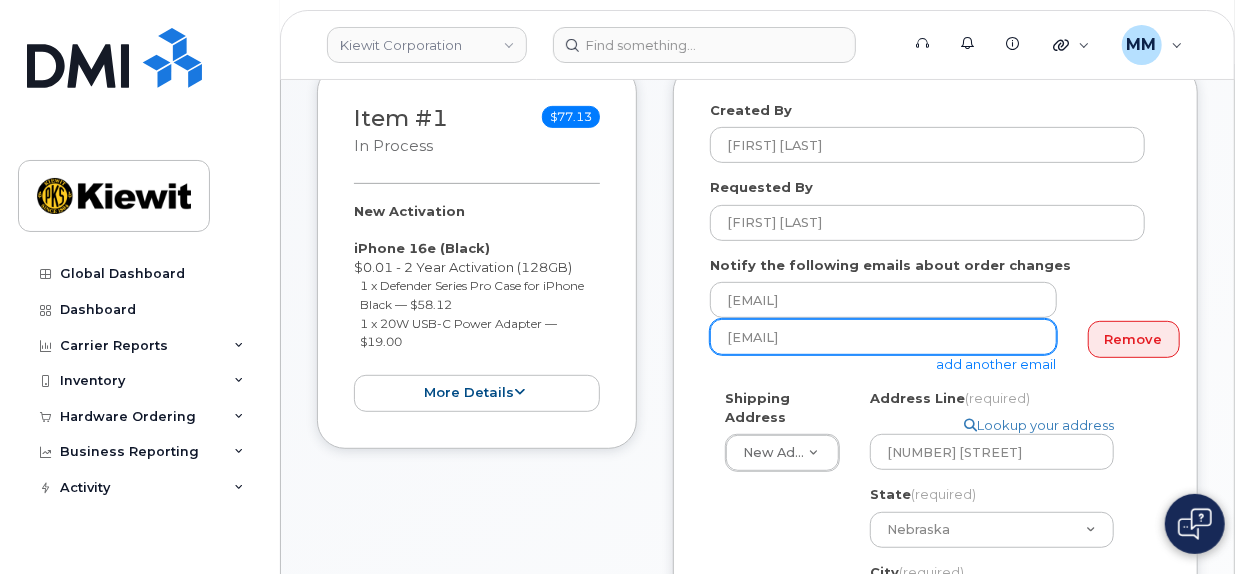 scroll, scrollTop: 400, scrollLeft: 0, axis: vertical 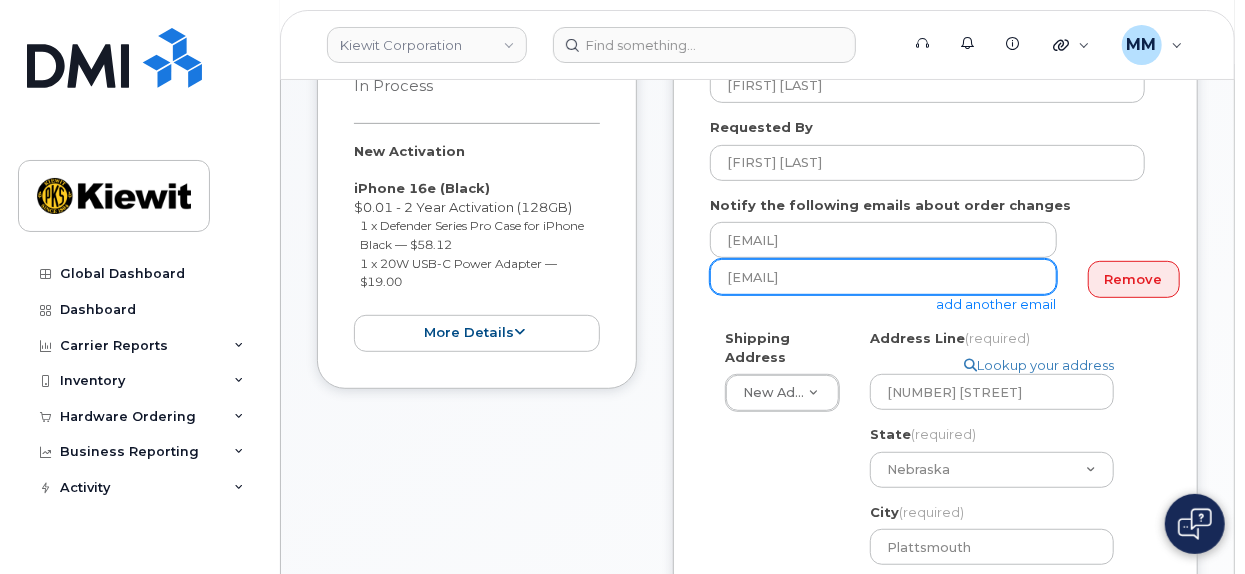 type on "[EMAIL]" 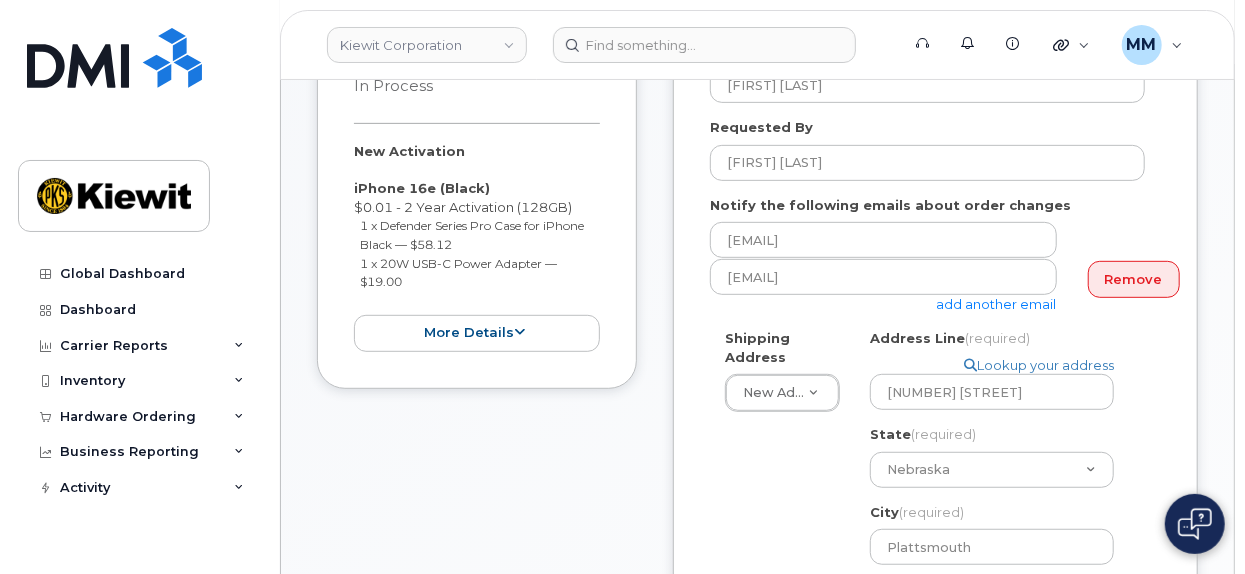 click on "add another email" 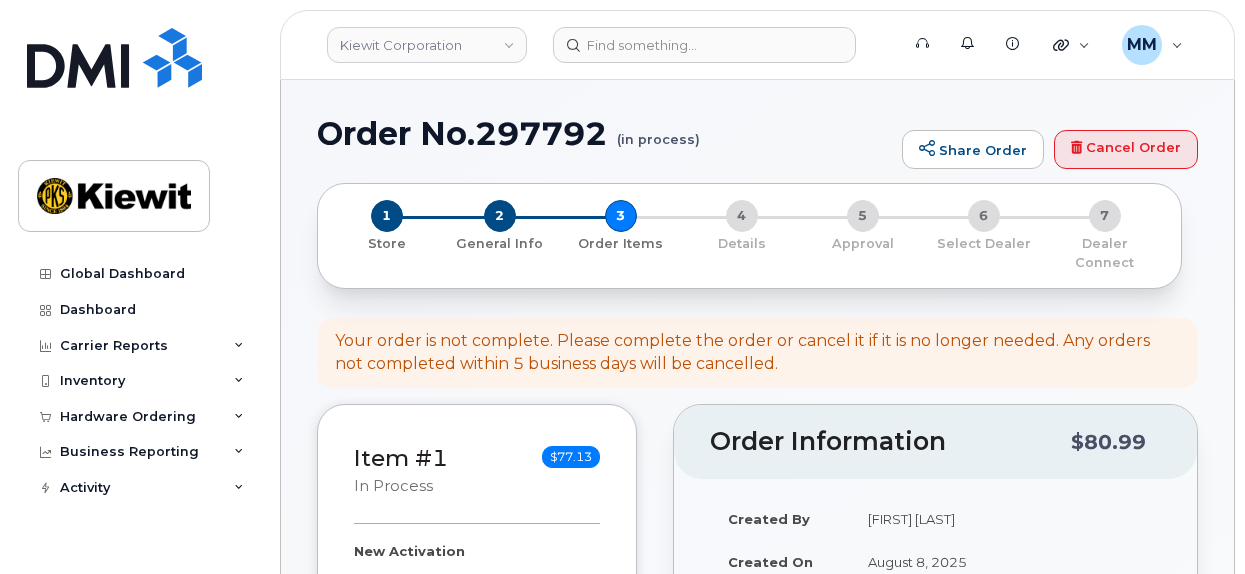 select 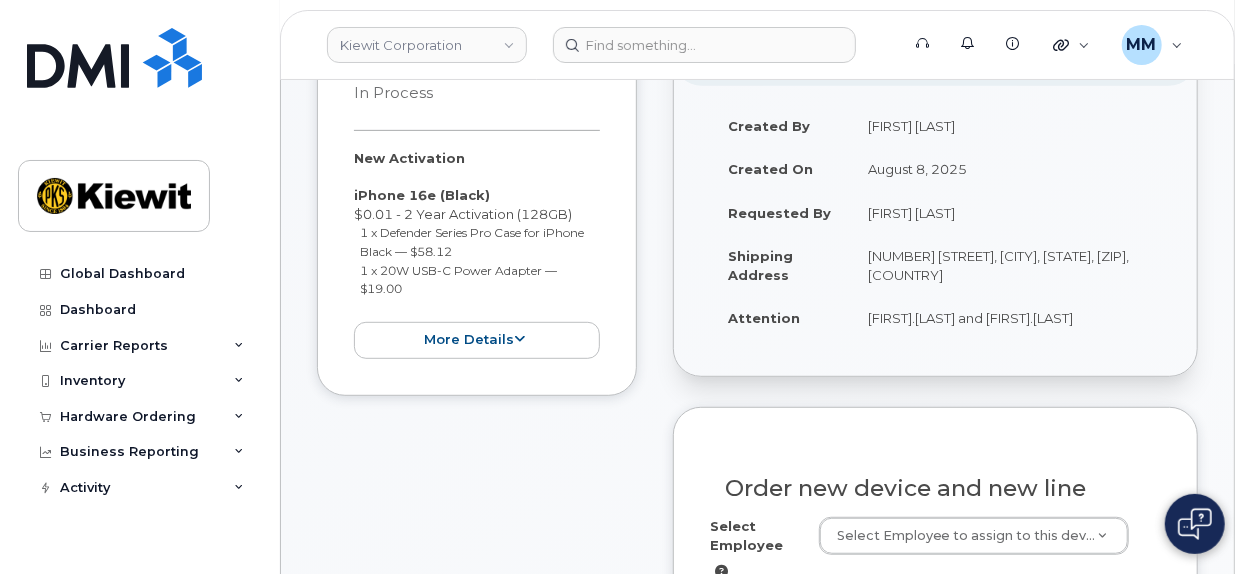 scroll, scrollTop: 500, scrollLeft: 0, axis: vertical 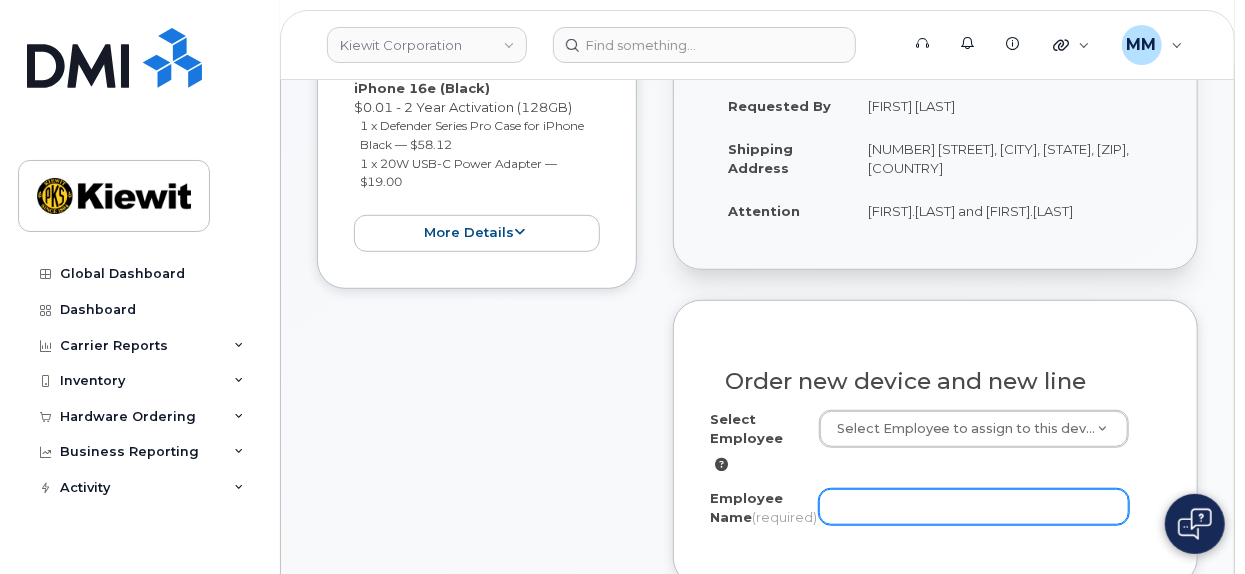click on "Employee Name
(required)" 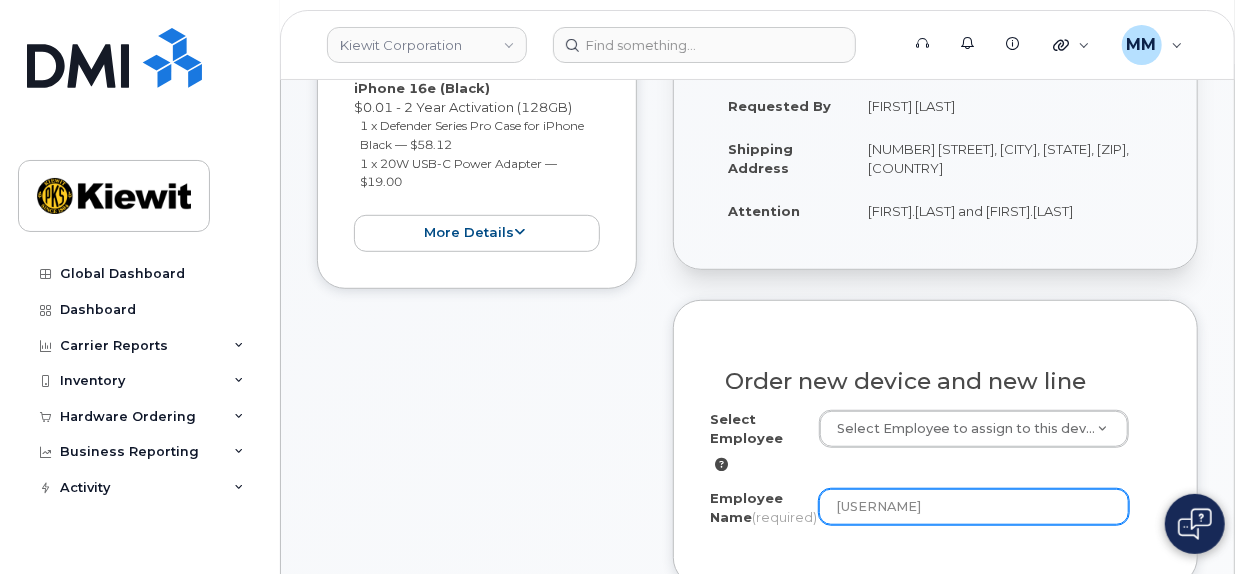 click on "[EMAIL]" 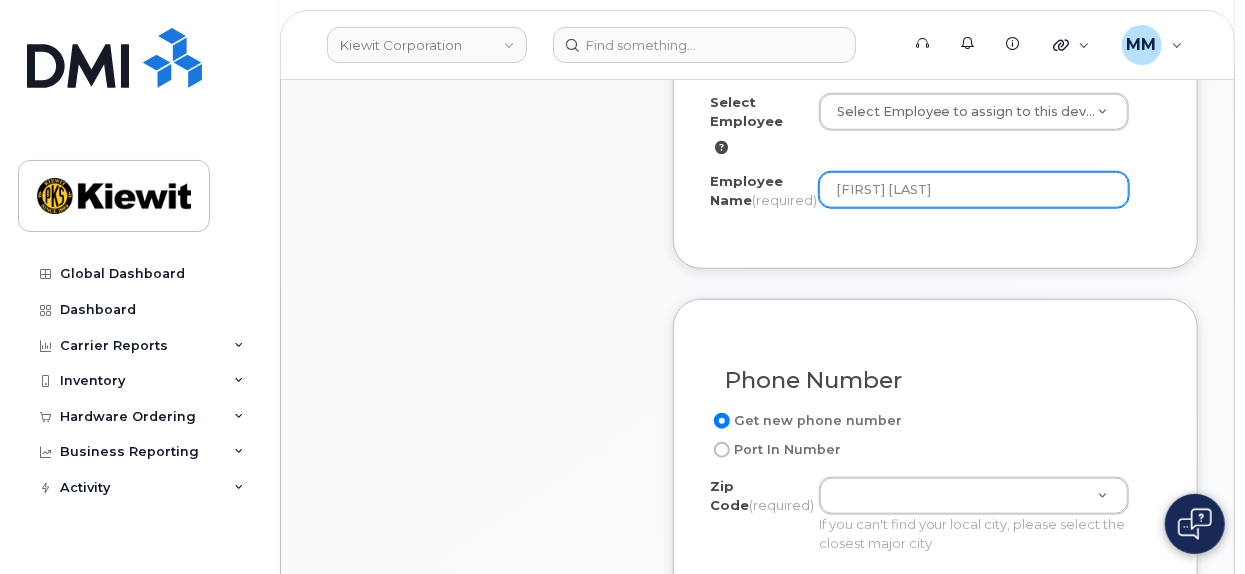 scroll, scrollTop: 900, scrollLeft: 0, axis: vertical 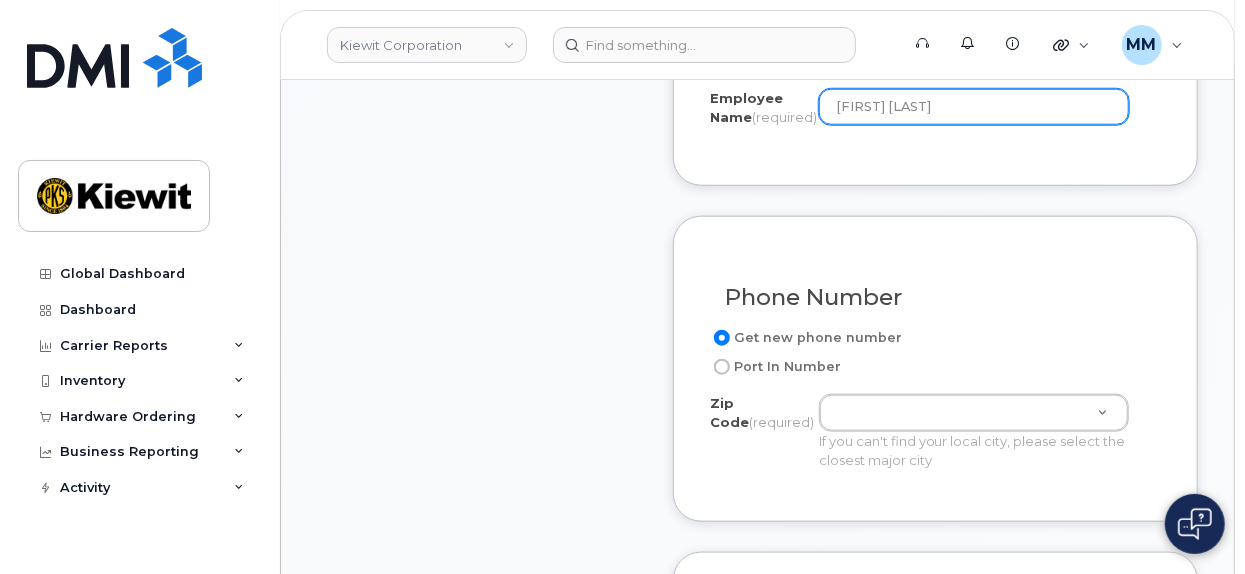 type on "[FIRST] [LAST]" 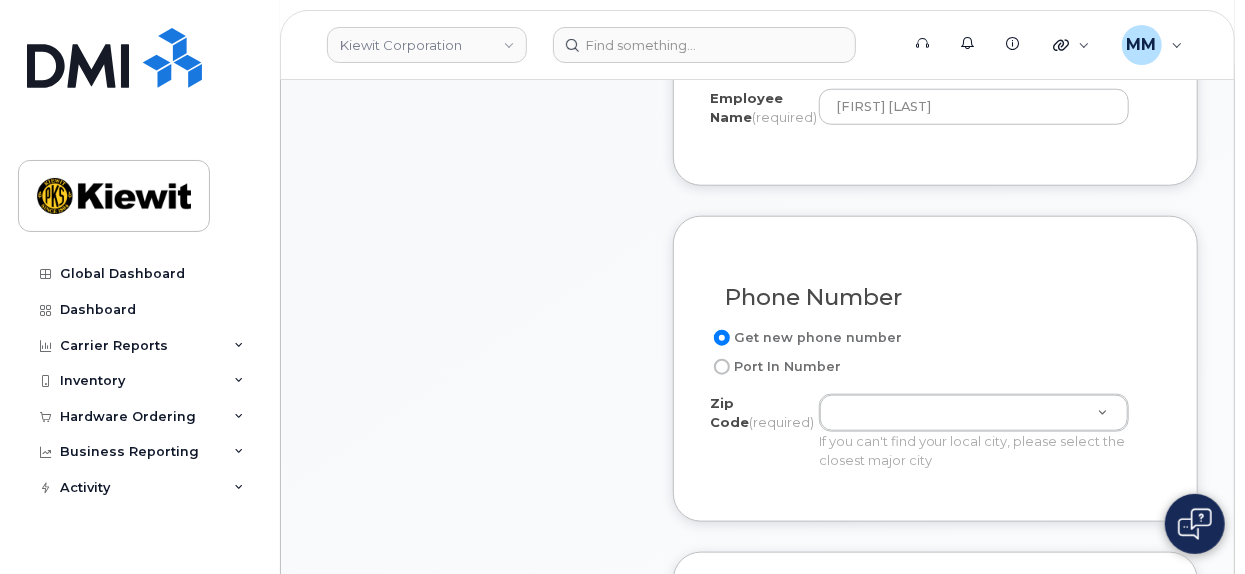 click on "Port In Number" 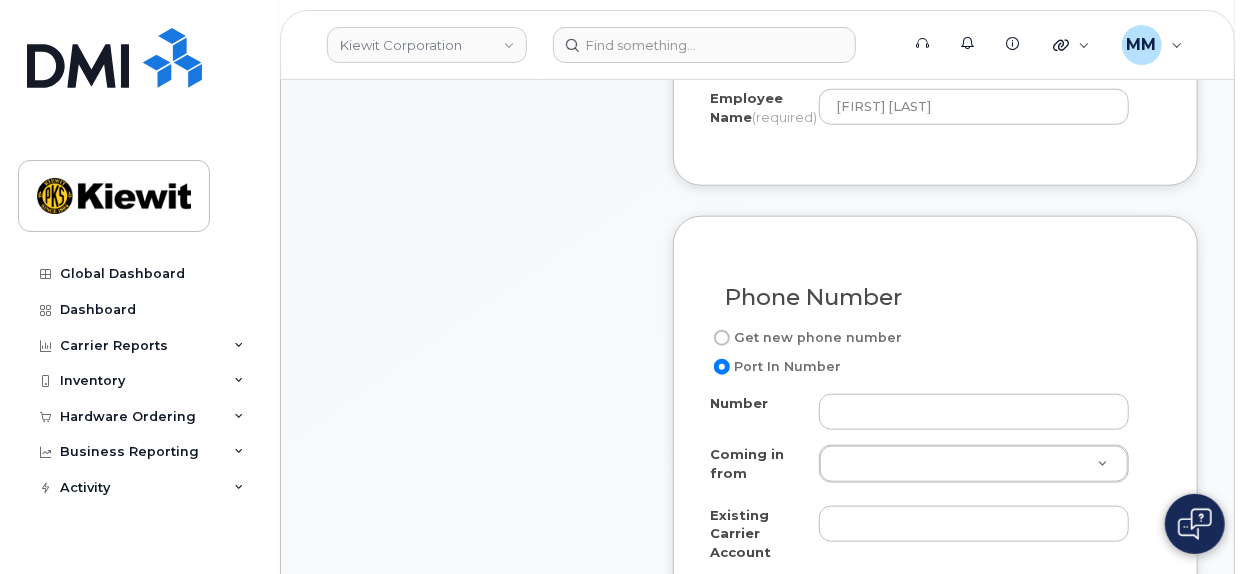 click on "Get new phone number" 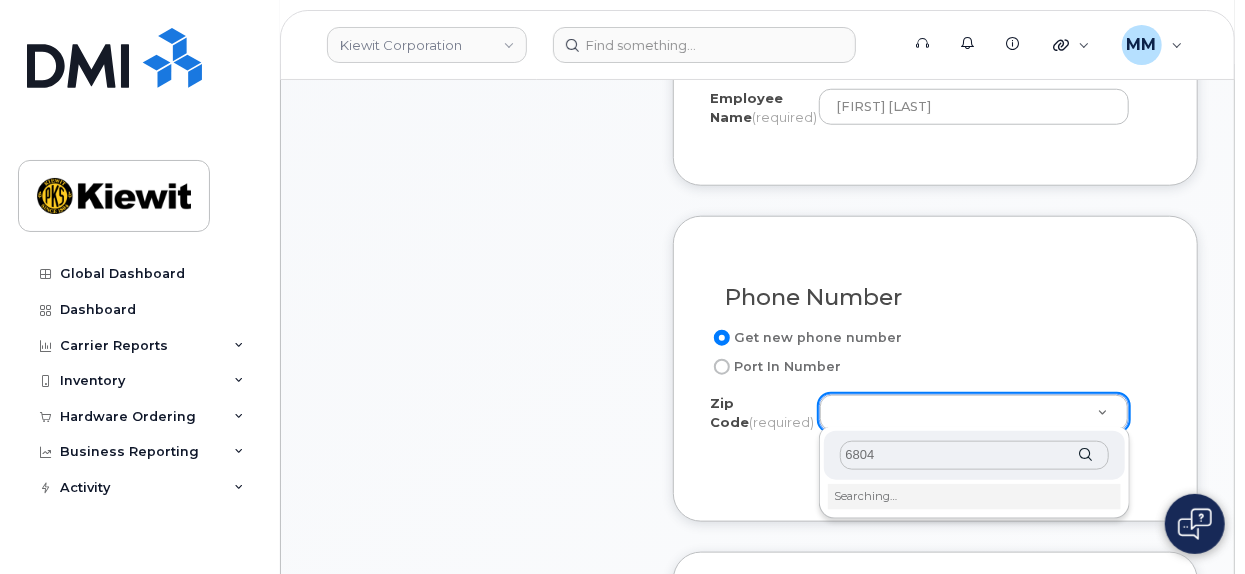 type on "68048" 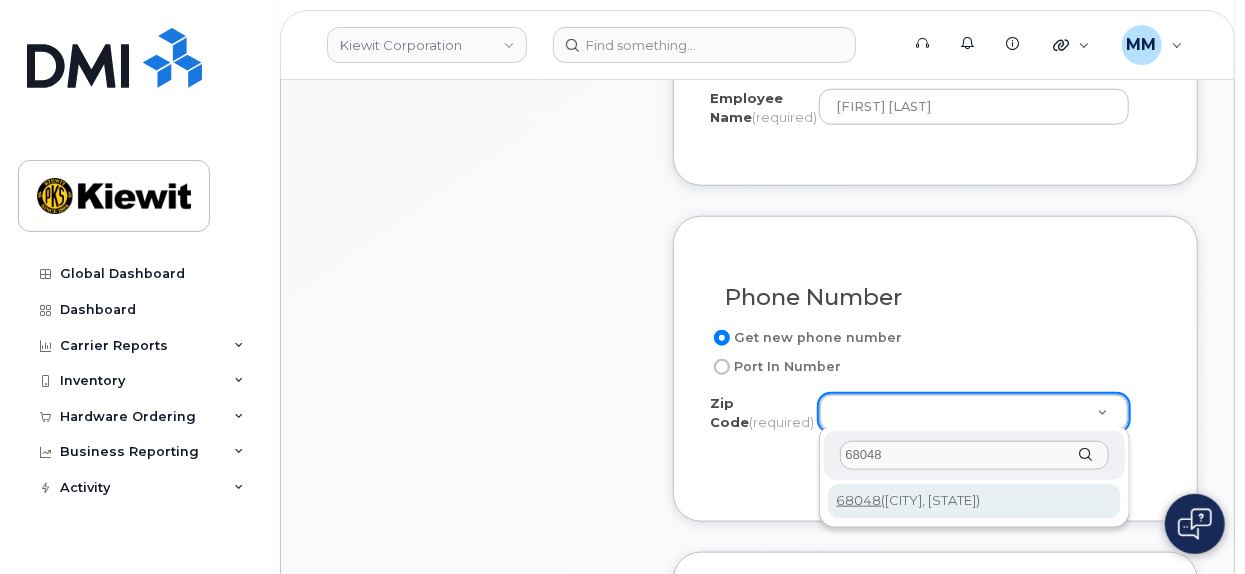 type on "68048 (Plattsmouth, NE)" 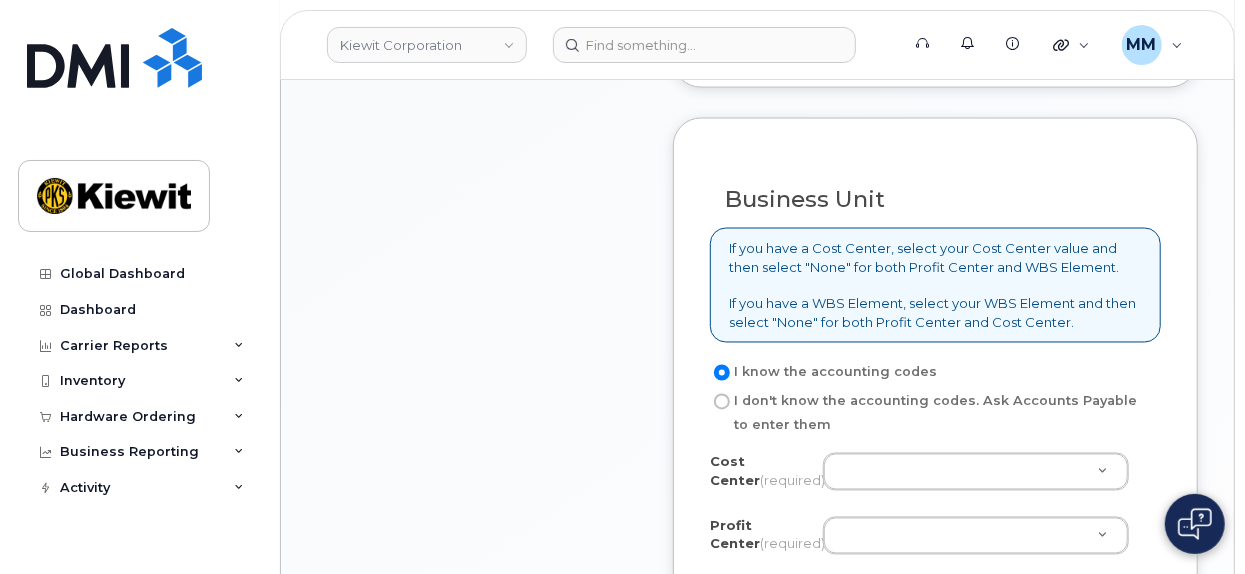scroll, scrollTop: 1600, scrollLeft: 0, axis: vertical 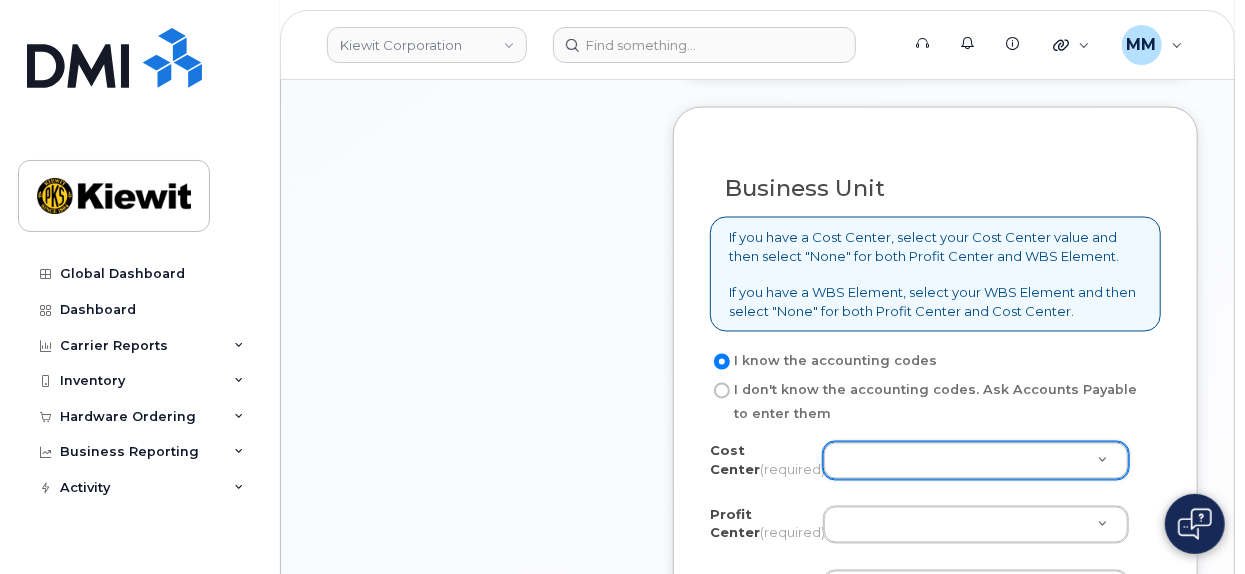 type on "N" 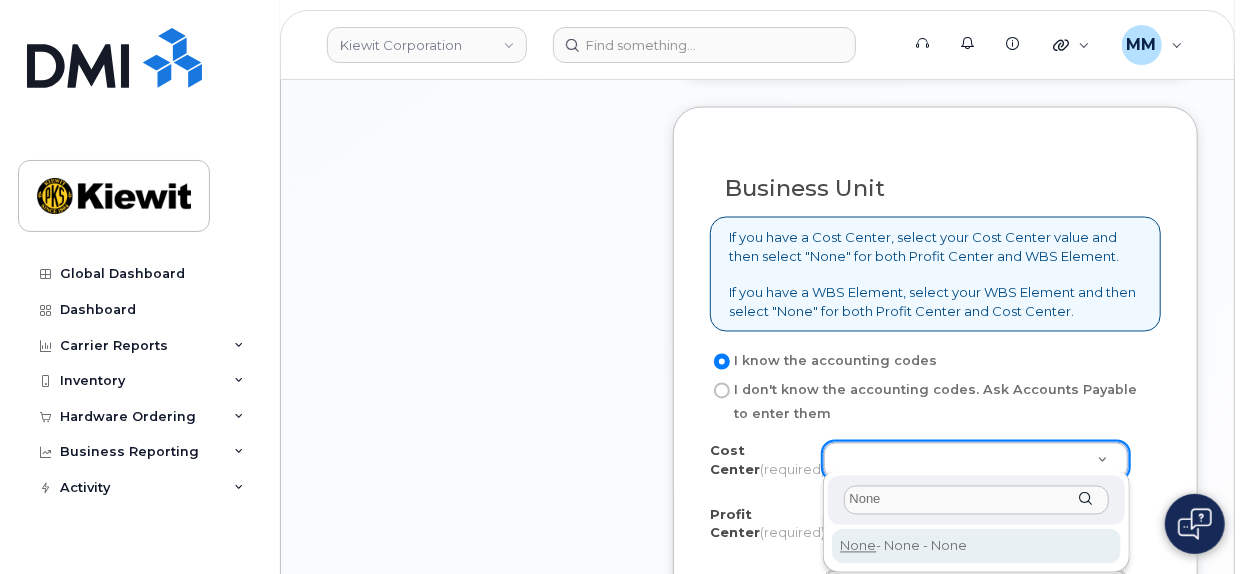 type on "None" 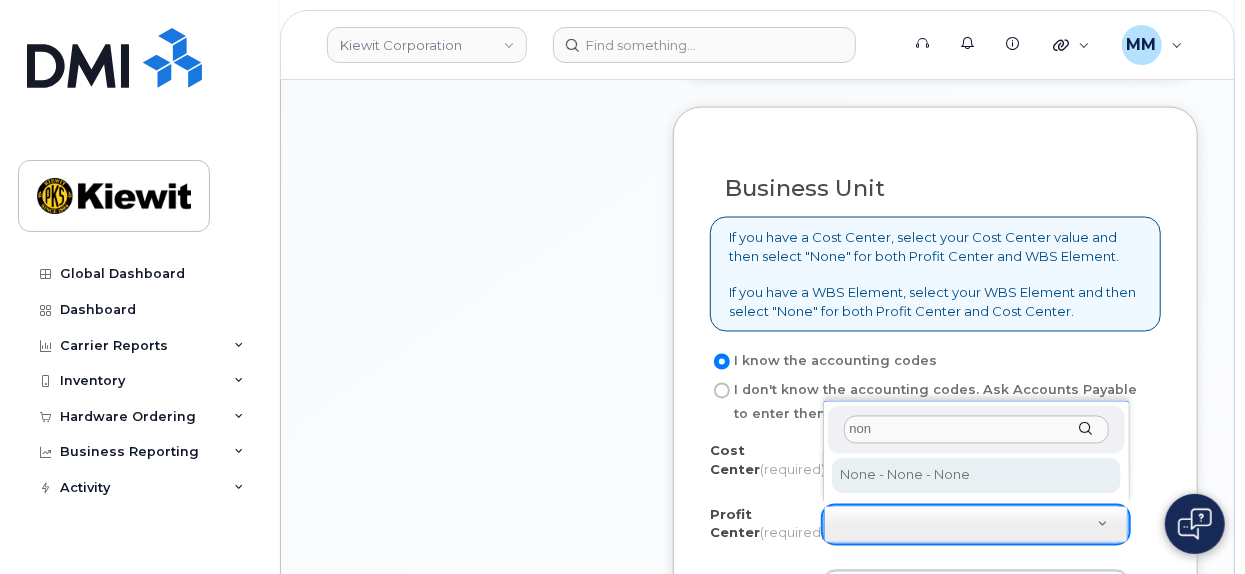 type on "none" 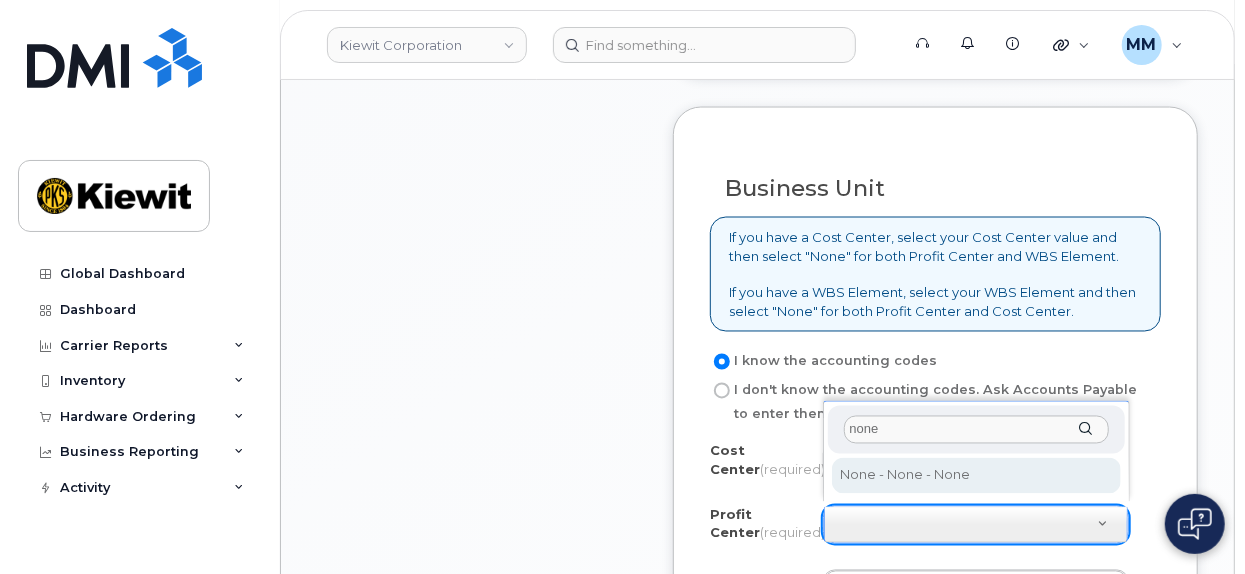 select on "None" 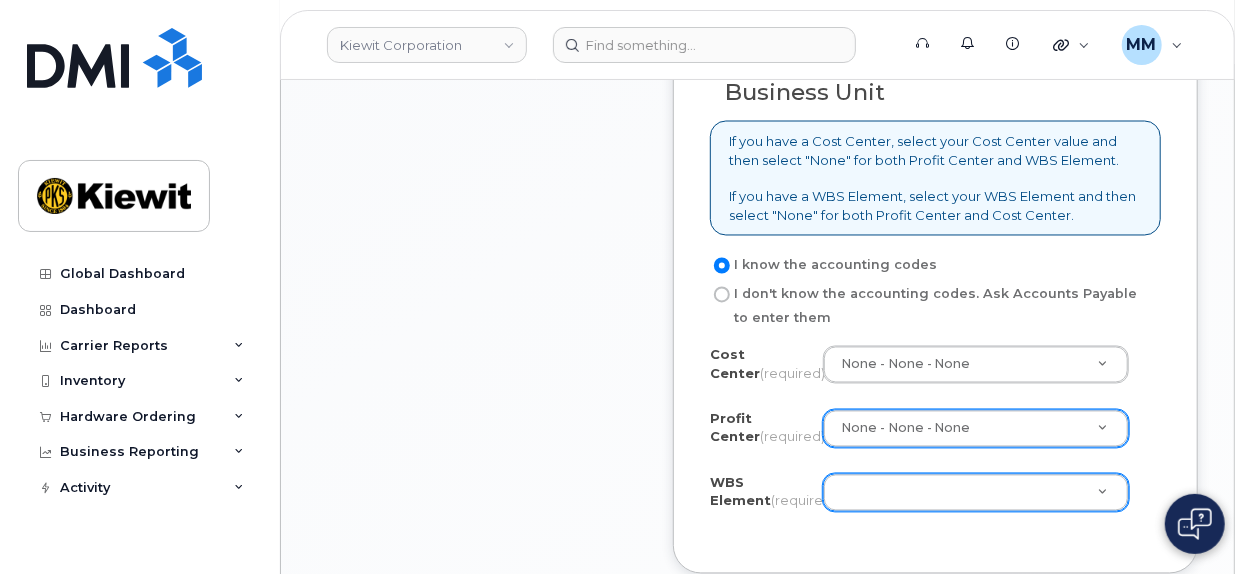 scroll, scrollTop: 1700, scrollLeft: 0, axis: vertical 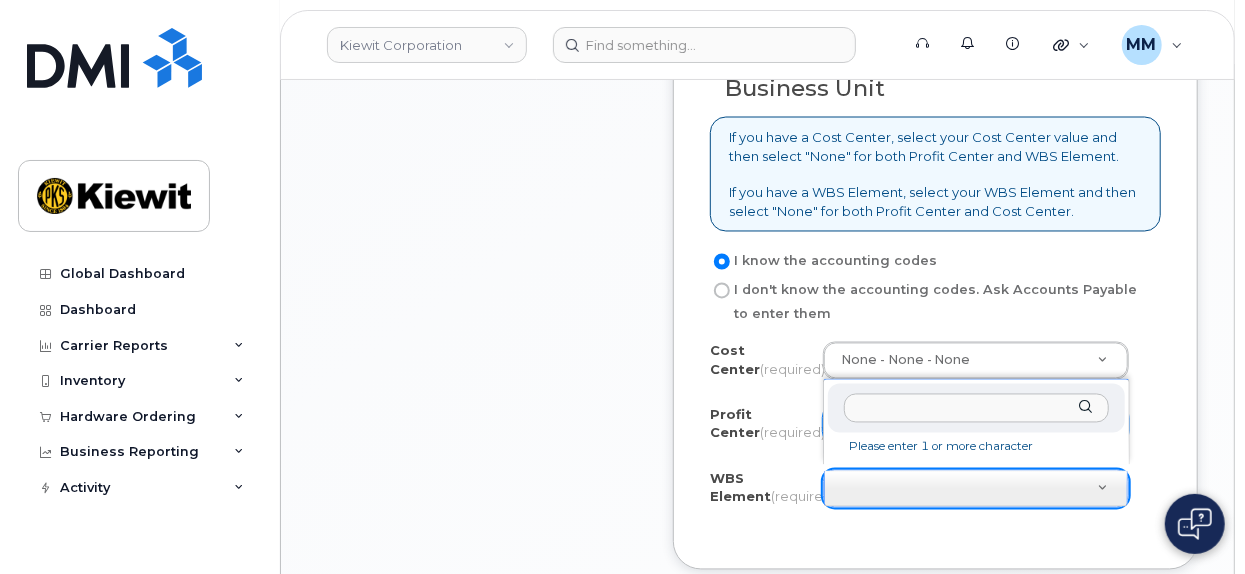 type on "106253.1984" 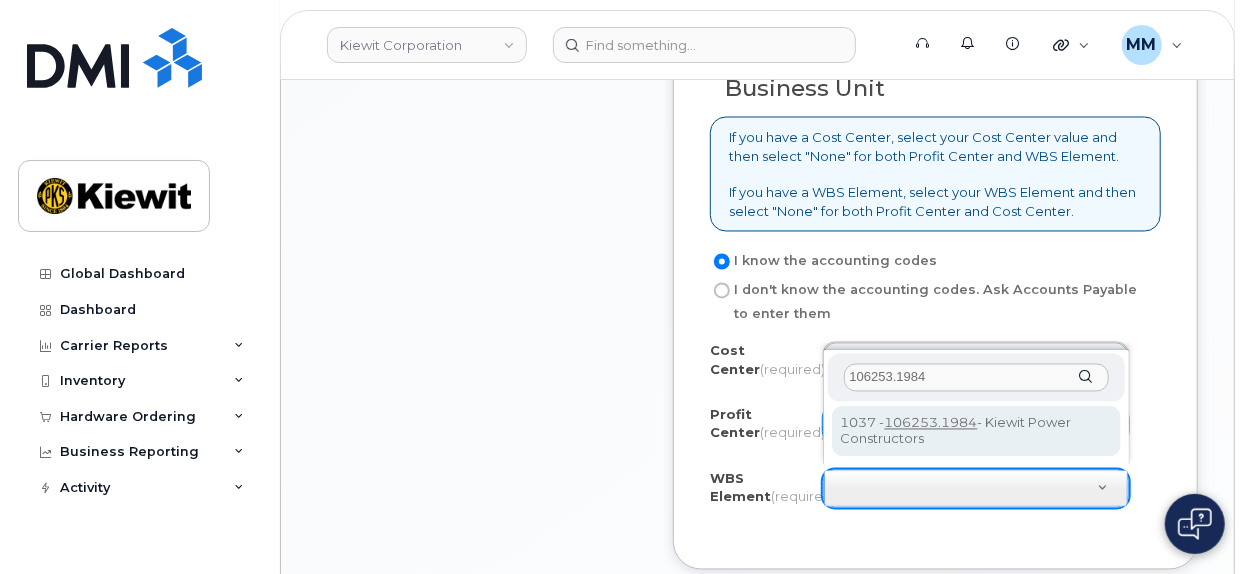 type on "106253.1984" 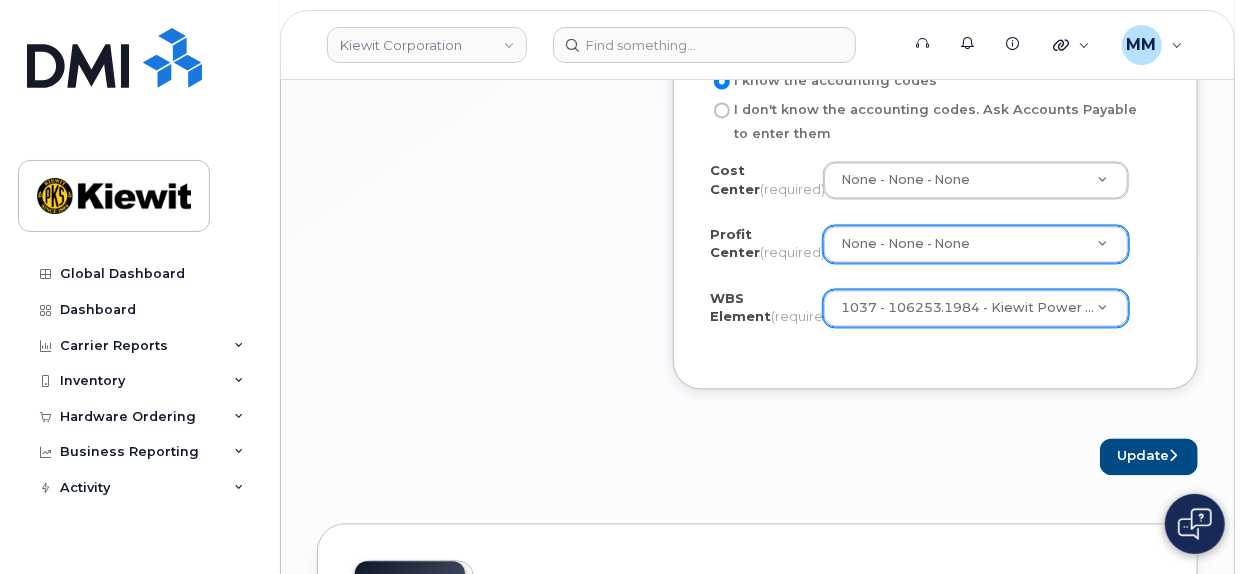 scroll, scrollTop: 1900, scrollLeft: 0, axis: vertical 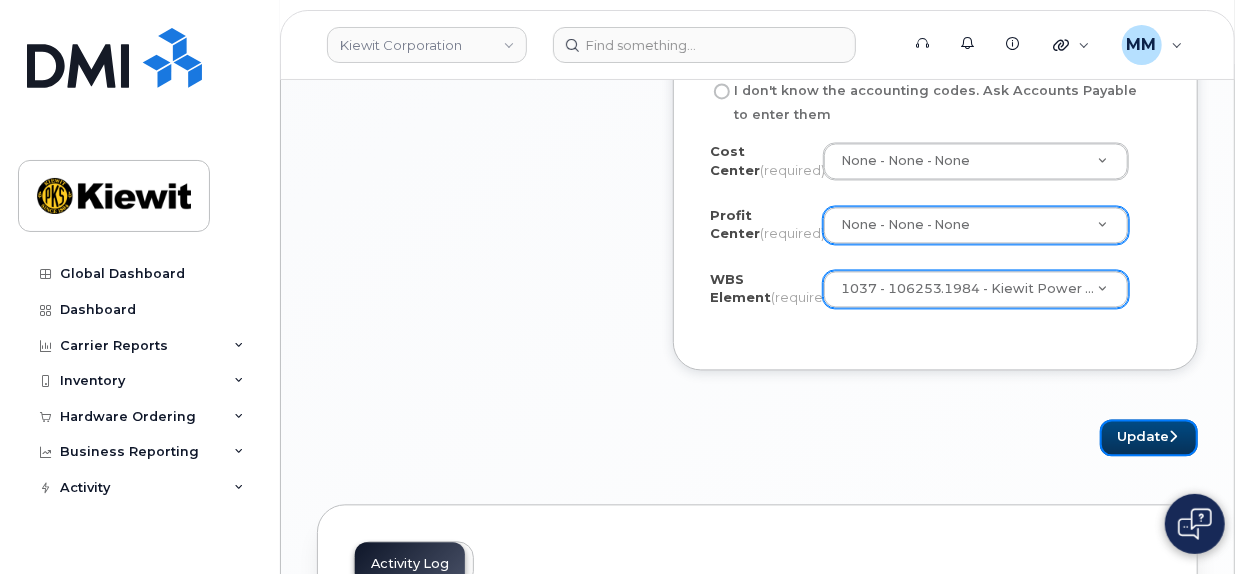 drag, startPoint x: 1130, startPoint y: 433, endPoint x: 859, endPoint y: 456, distance: 271.97427 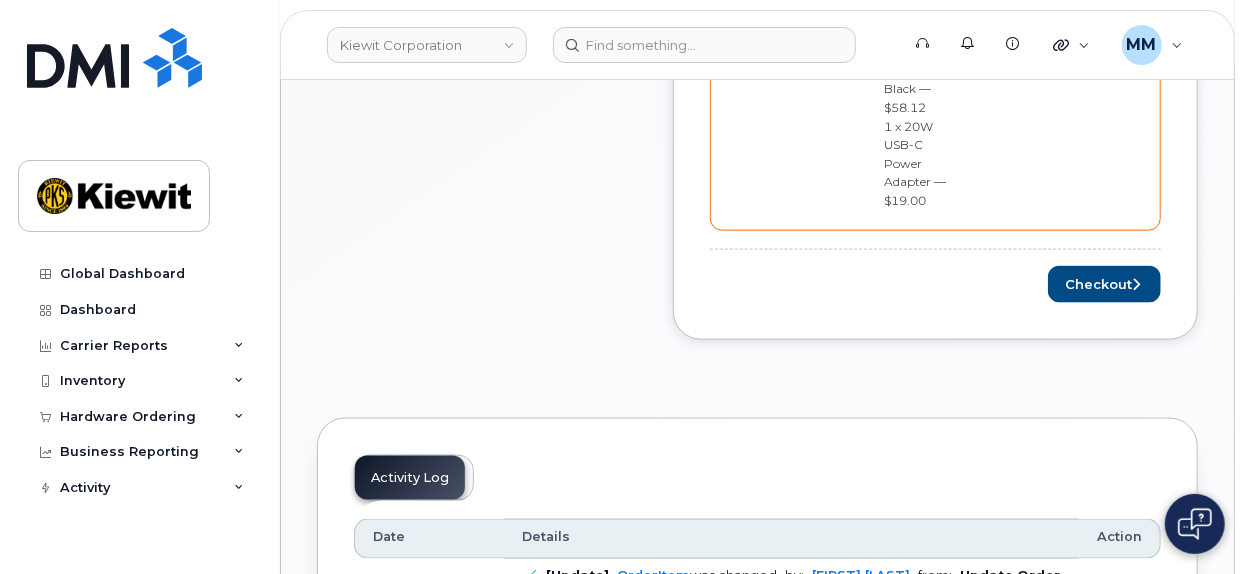 scroll, scrollTop: 1300, scrollLeft: 0, axis: vertical 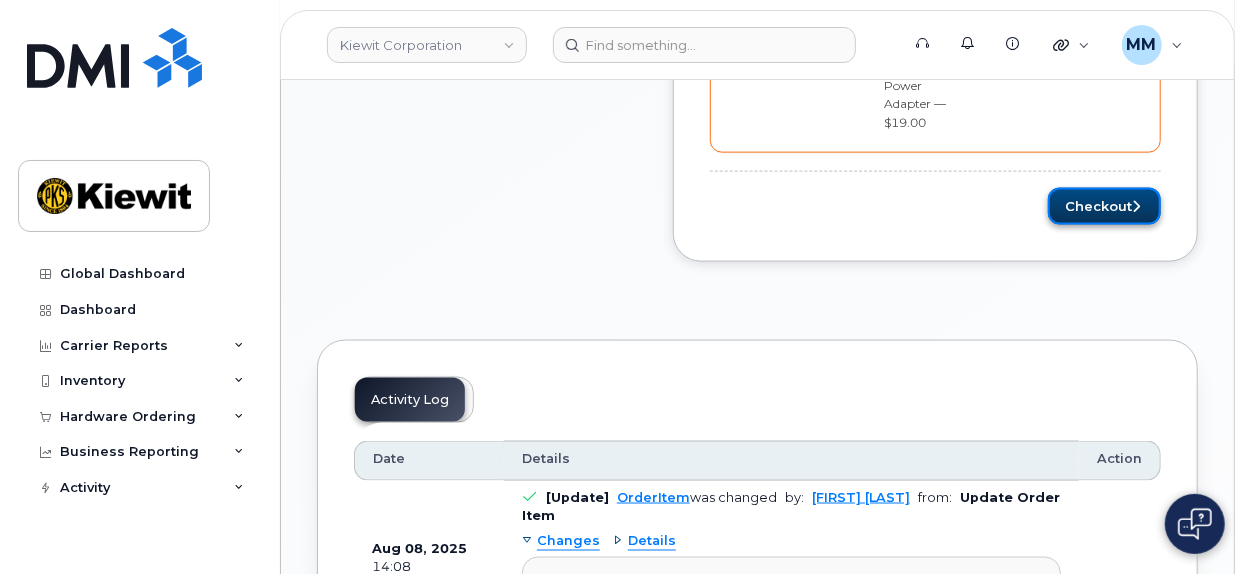 click on "Checkout" 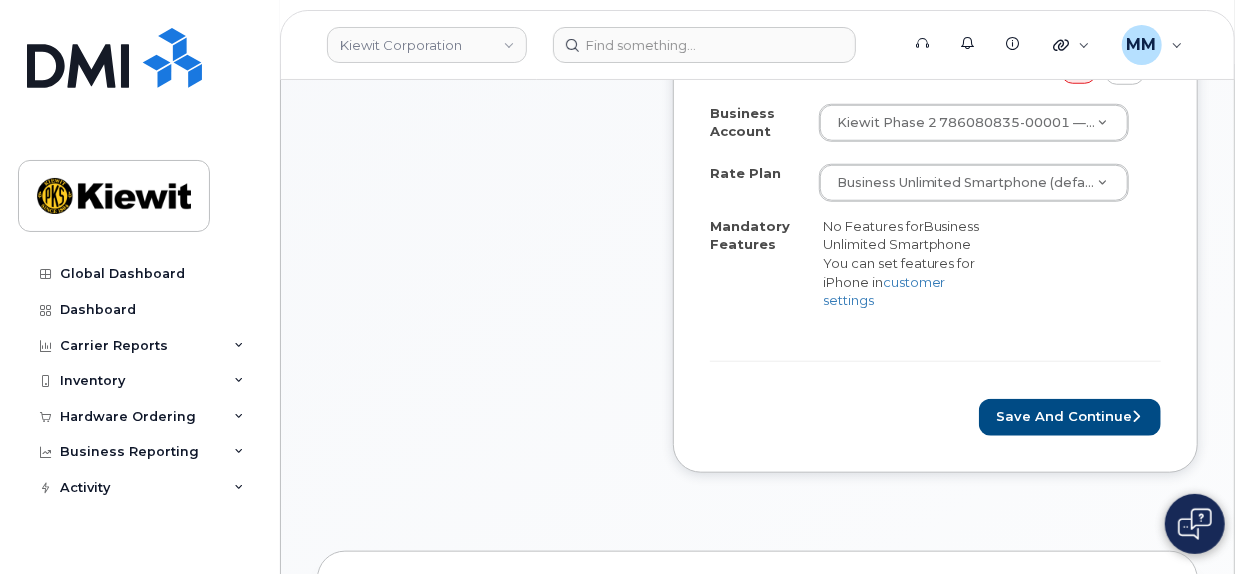 scroll, scrollTop: 800, scrollLeft: 0, axis: vertical 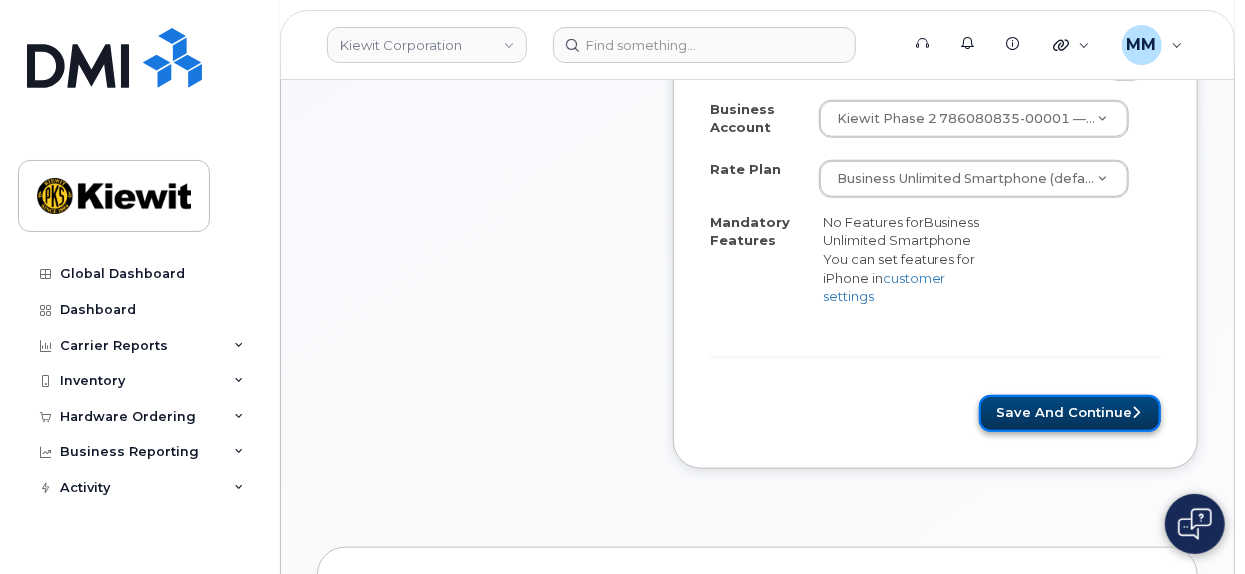 click on "Save and Continue" 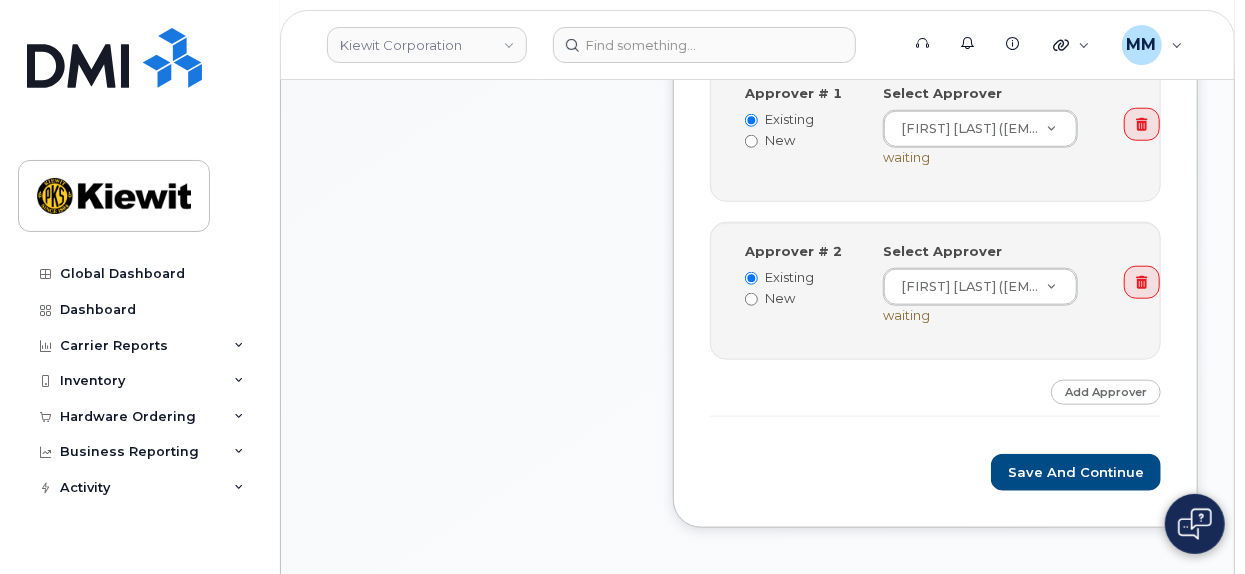 scroll, scrollTop: 900, scrollLeft: 0, axis: vertical 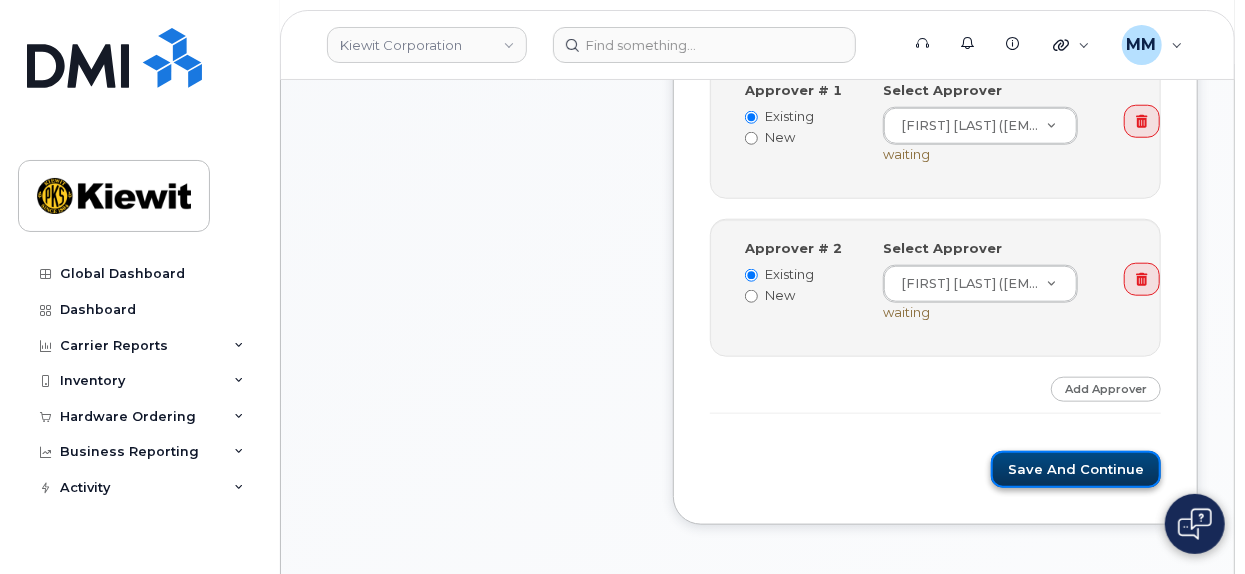 click on "Save and Continue" 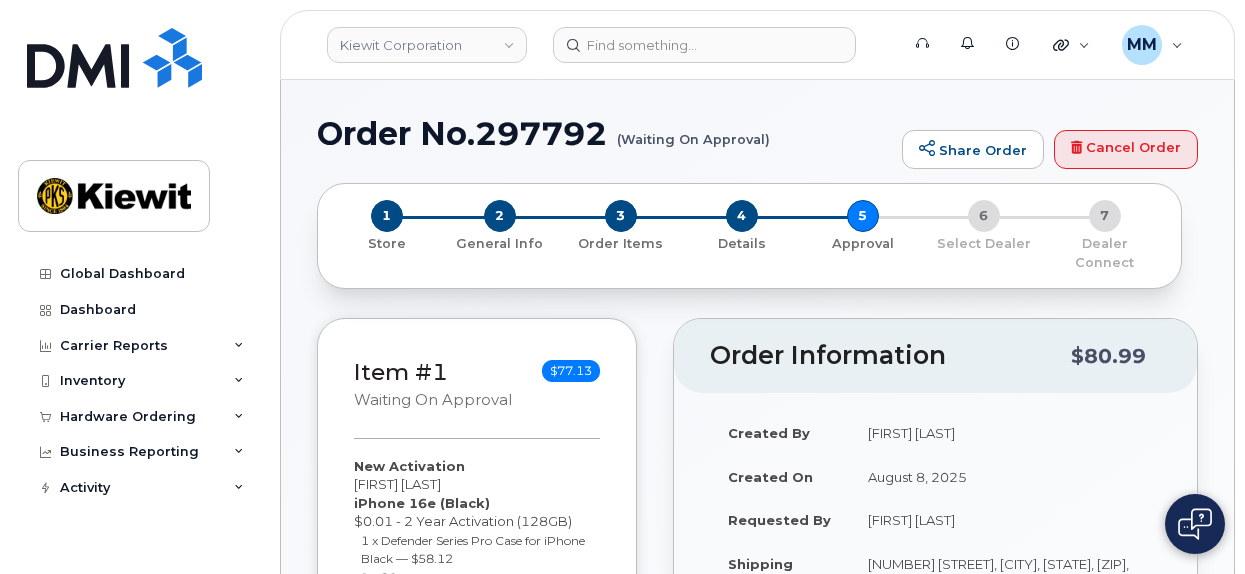 scroll, scrollTop: 0, scrollLeft: 0, axis: both 